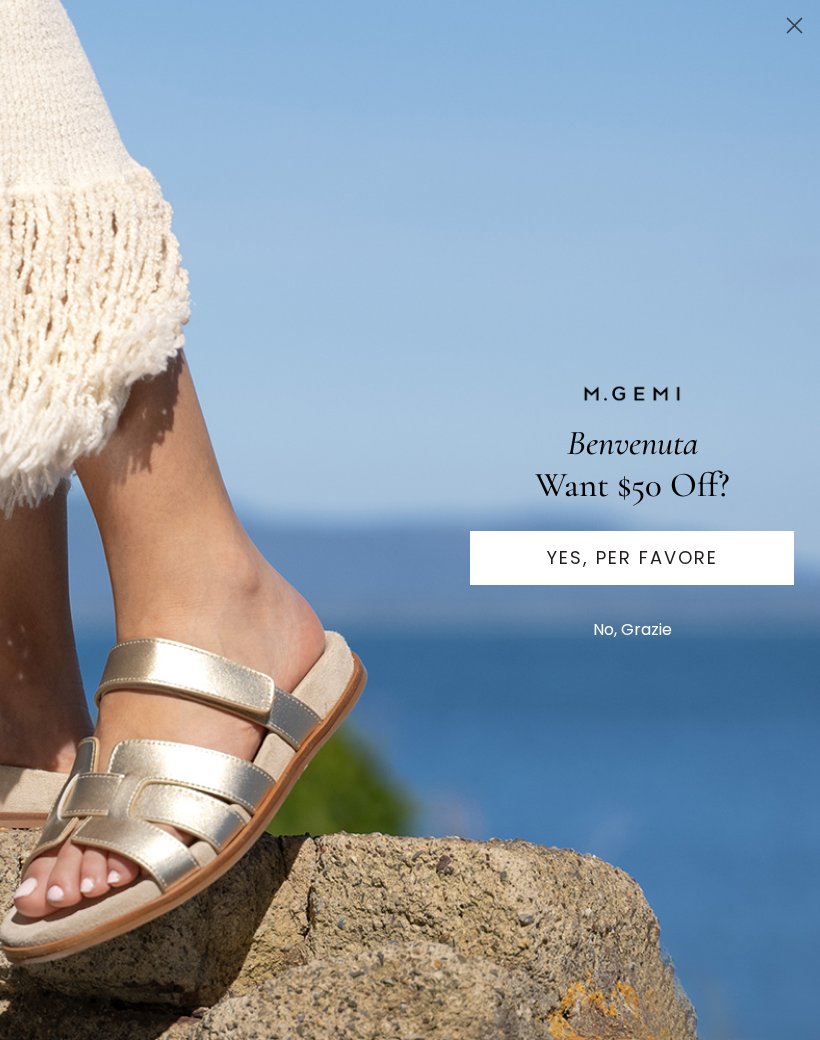 scroll, scrollTop: 0, scrollLeft: 0, axis: both 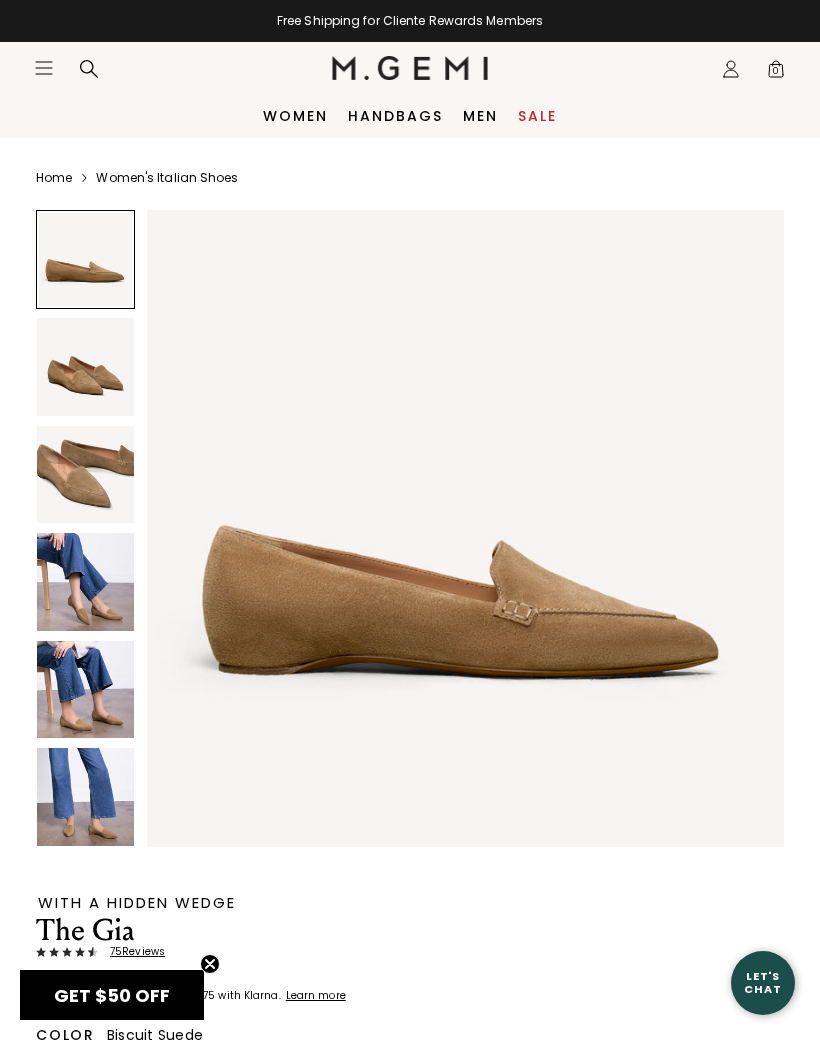 click on "Sale" at bounding box center (537, 116) 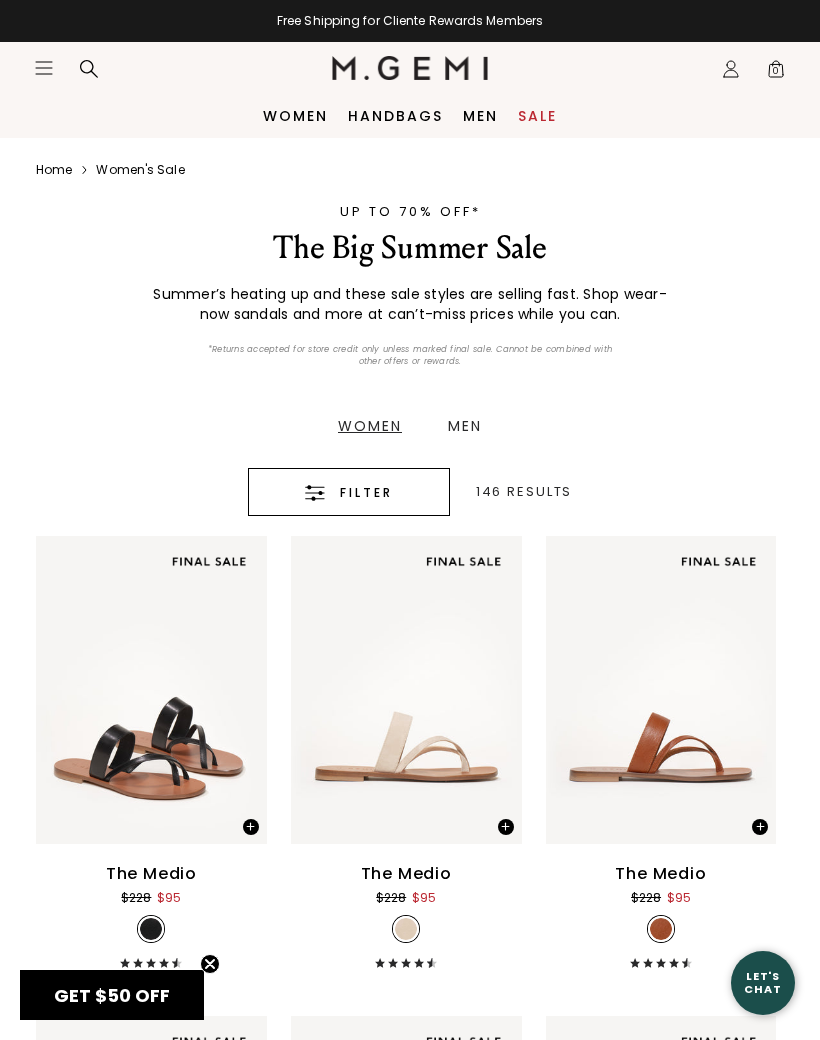 scroll, scrollTop: 0, scrollLeft: 0, axis: both 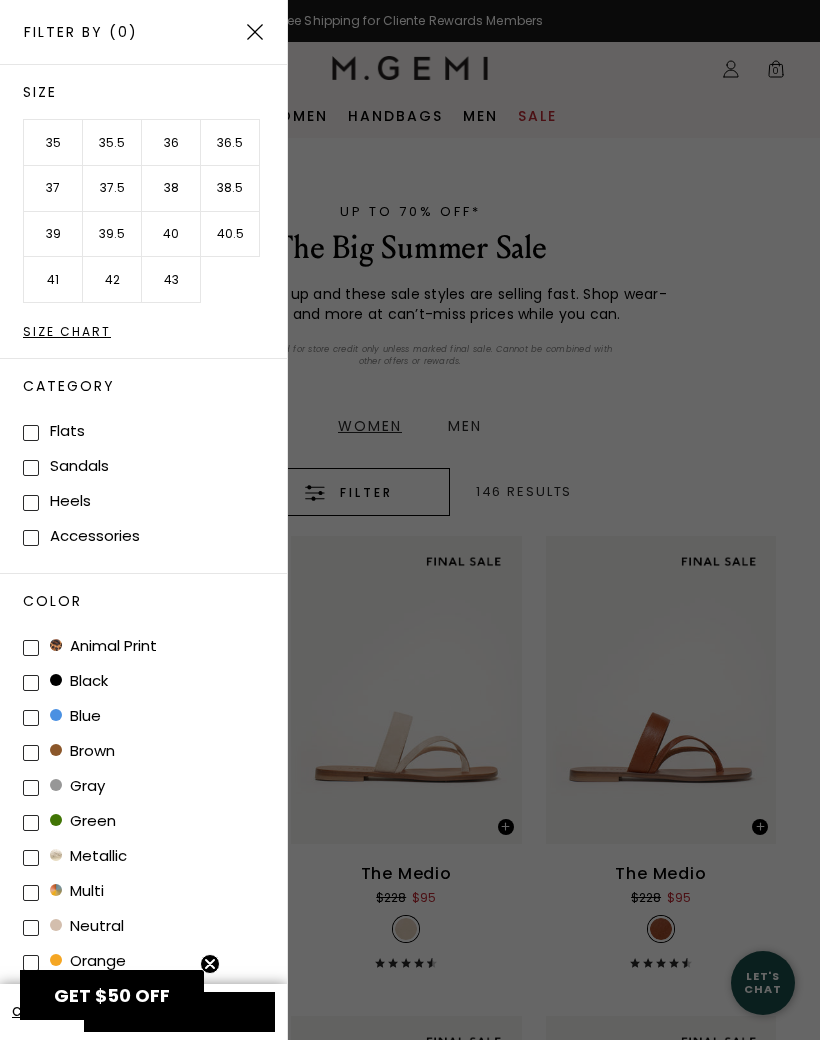 click on "Size Chart" at bounding box center (155, 332) 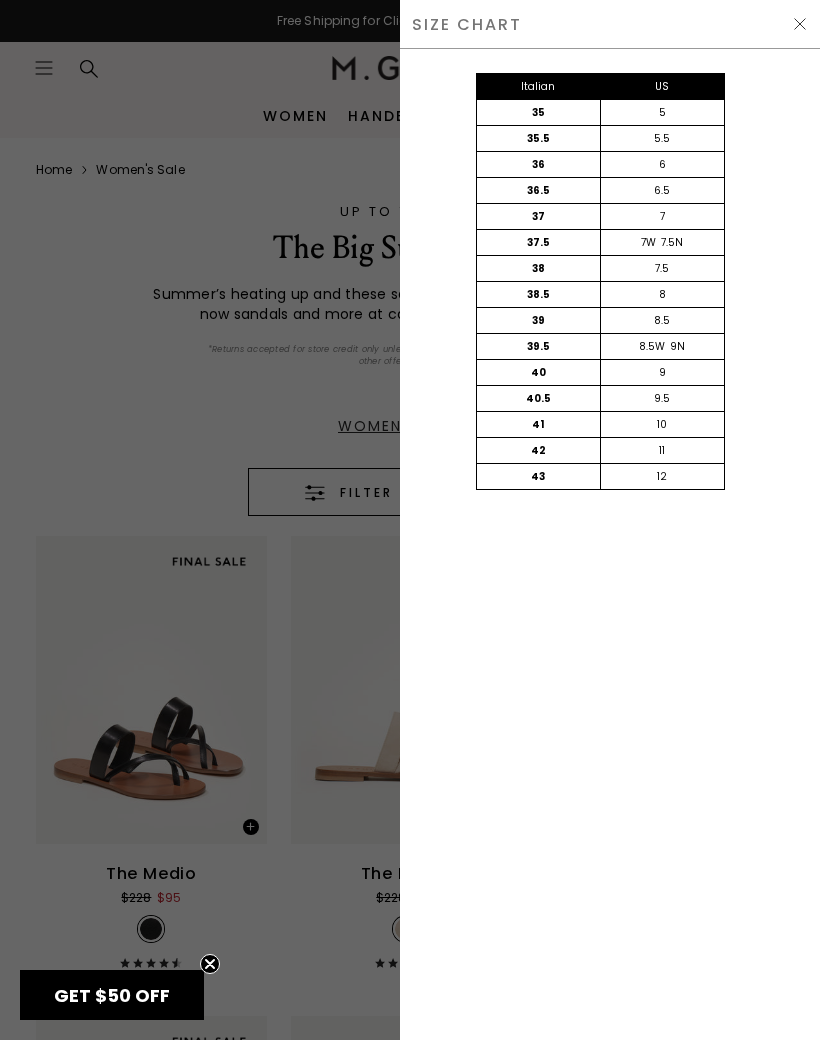 click at bounding box center (800, 24) 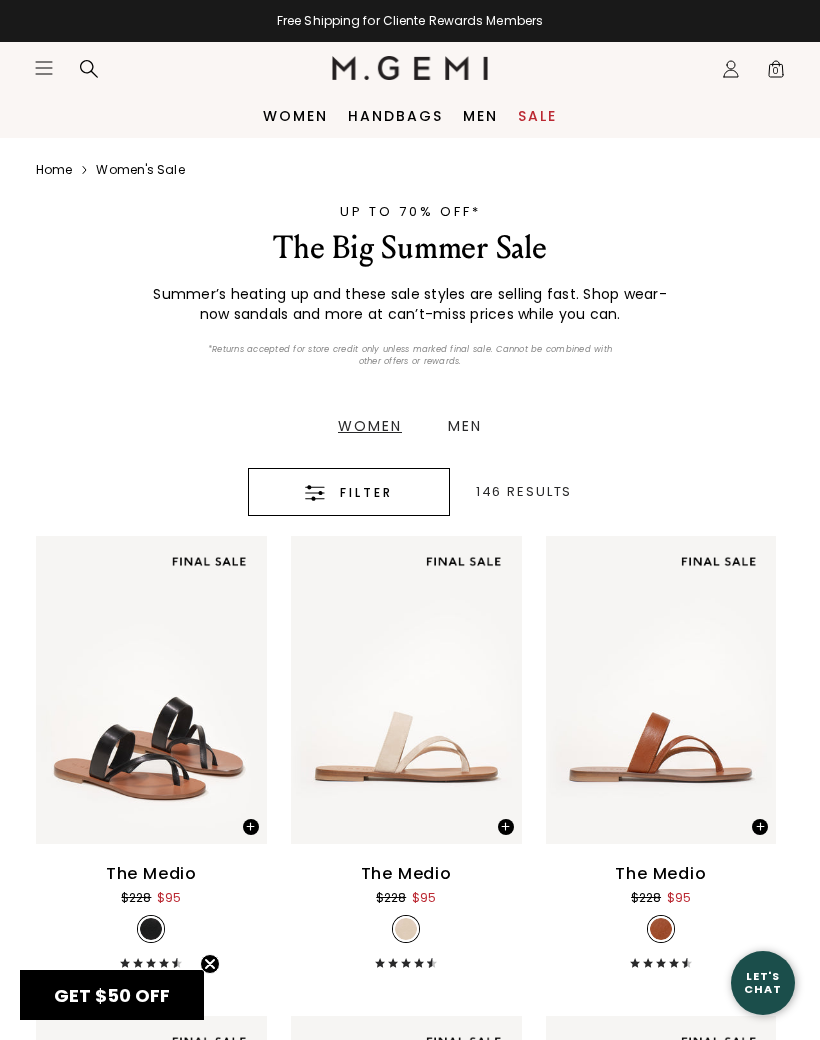 click on "Filter" at bounding box center (366, 493) 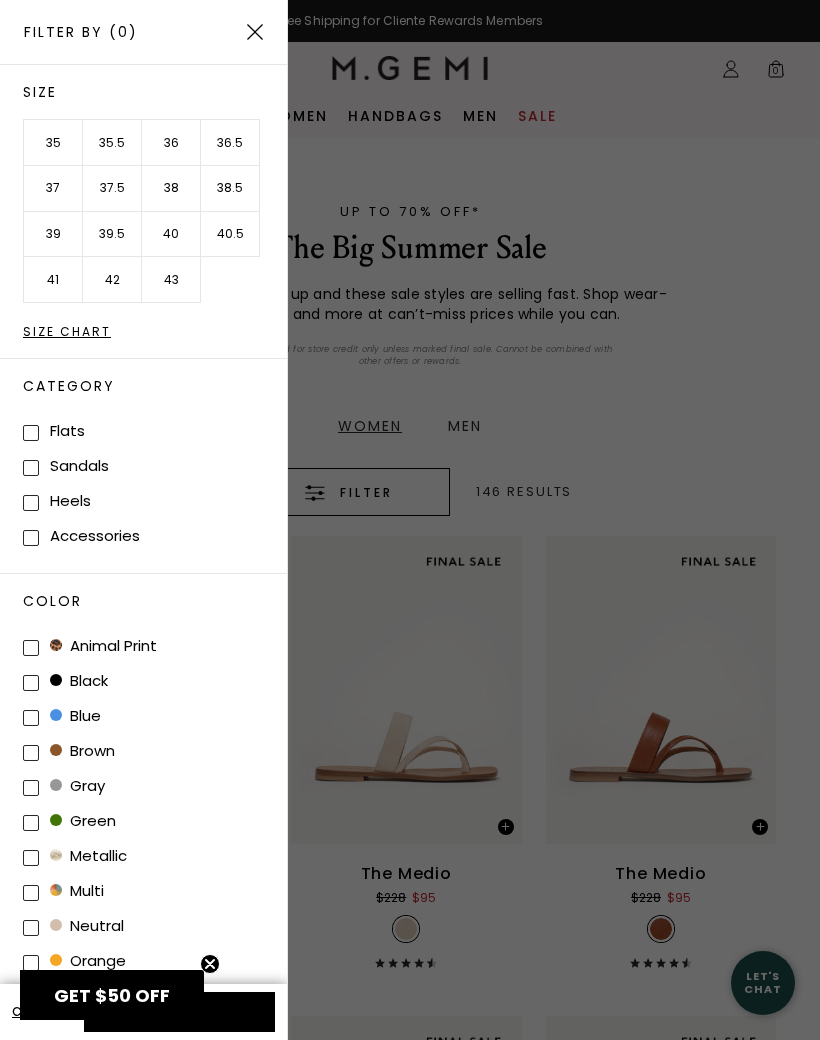 click on "42" at bounding box center [112, 280] 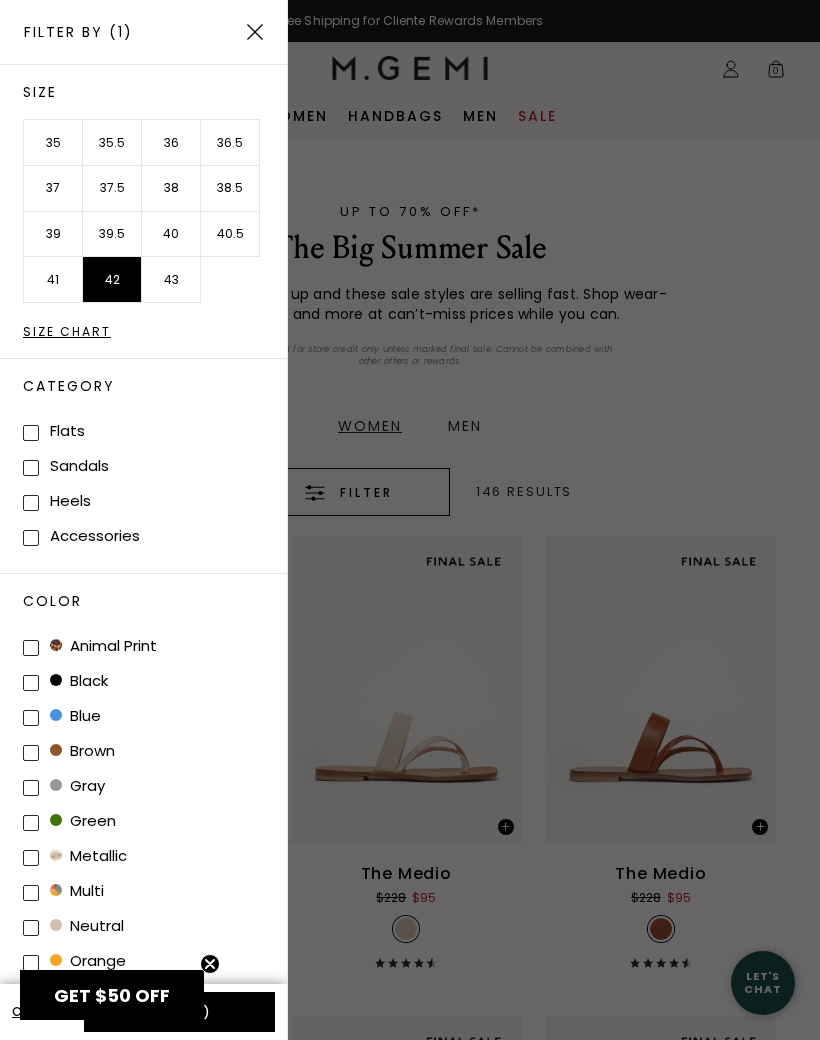 click 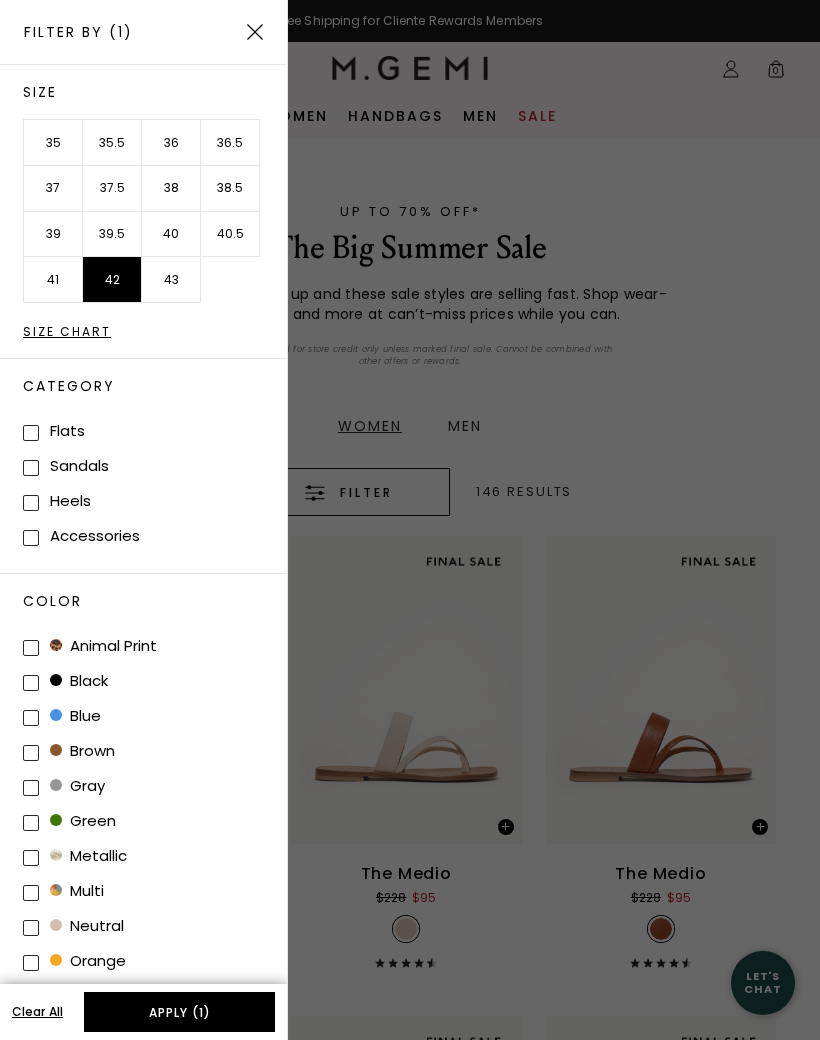 click on "Apply (1)" at bounding box center [179, 1012] 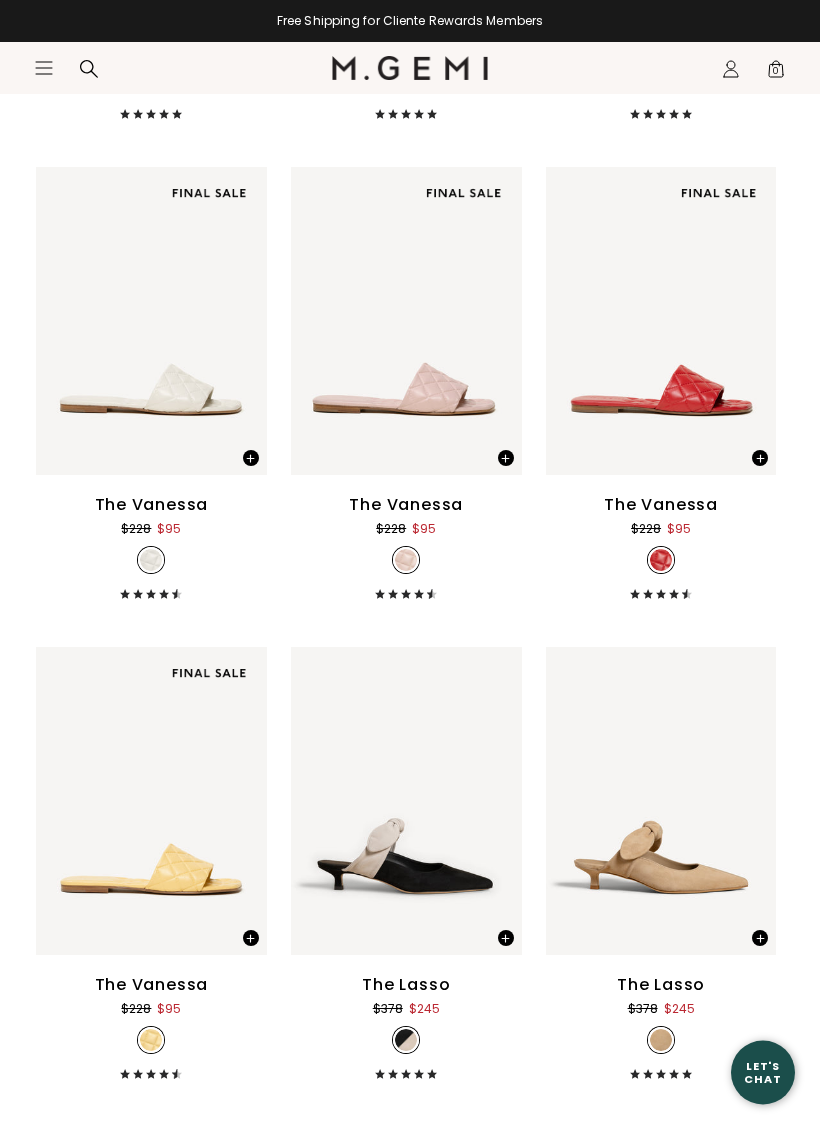 scroll, scrollTop: 3301, scrollLeft: 0, axis: vertical 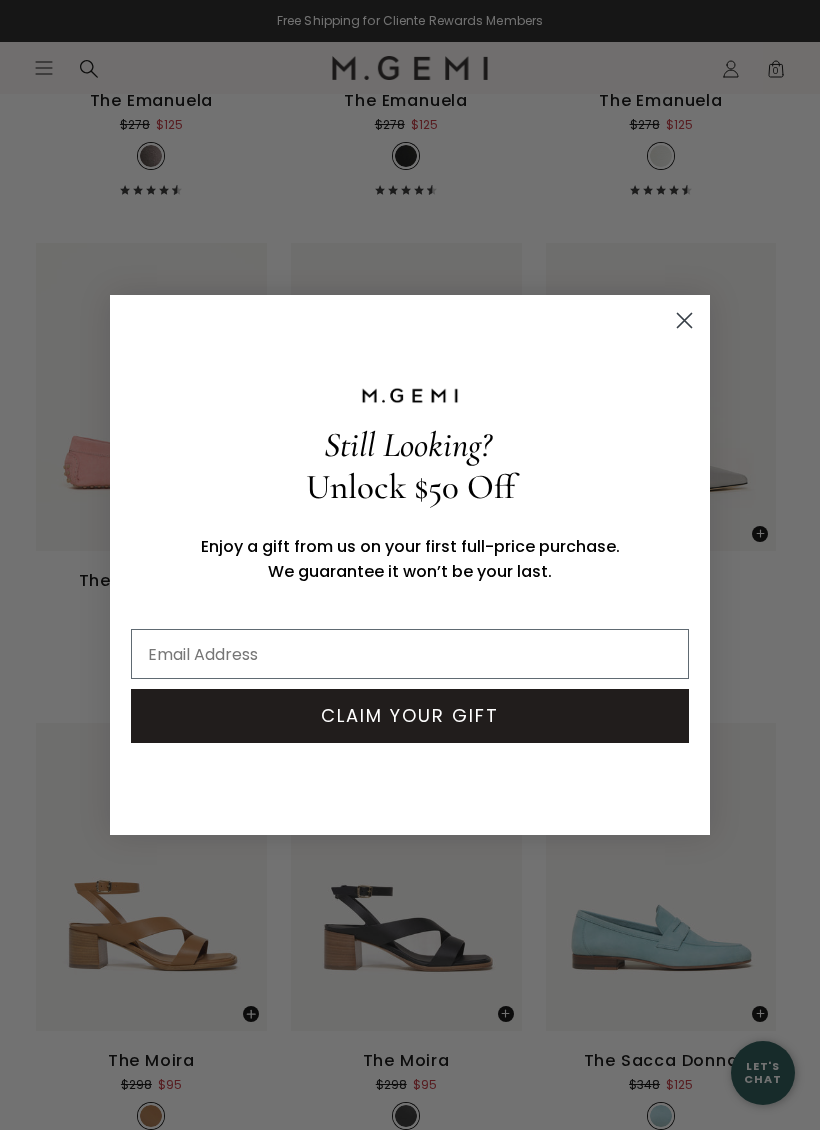 click 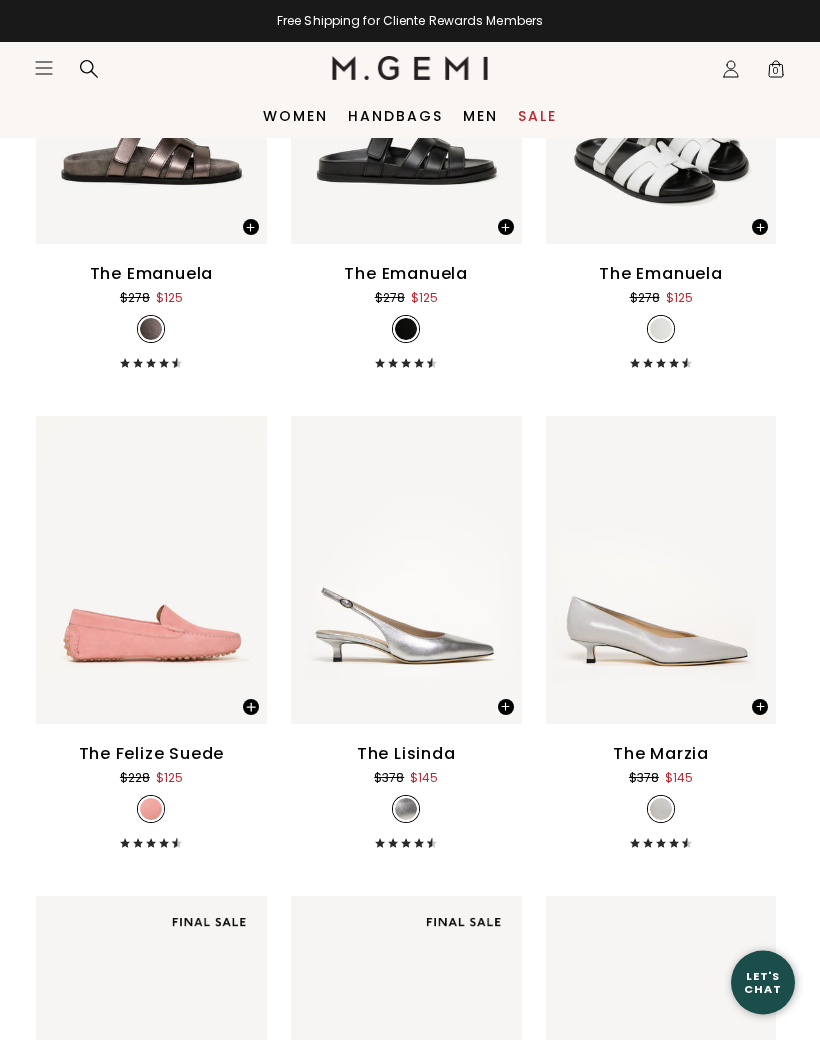 scroll, scrollTop: 6877, scrollLeft: 0, axis: vertical 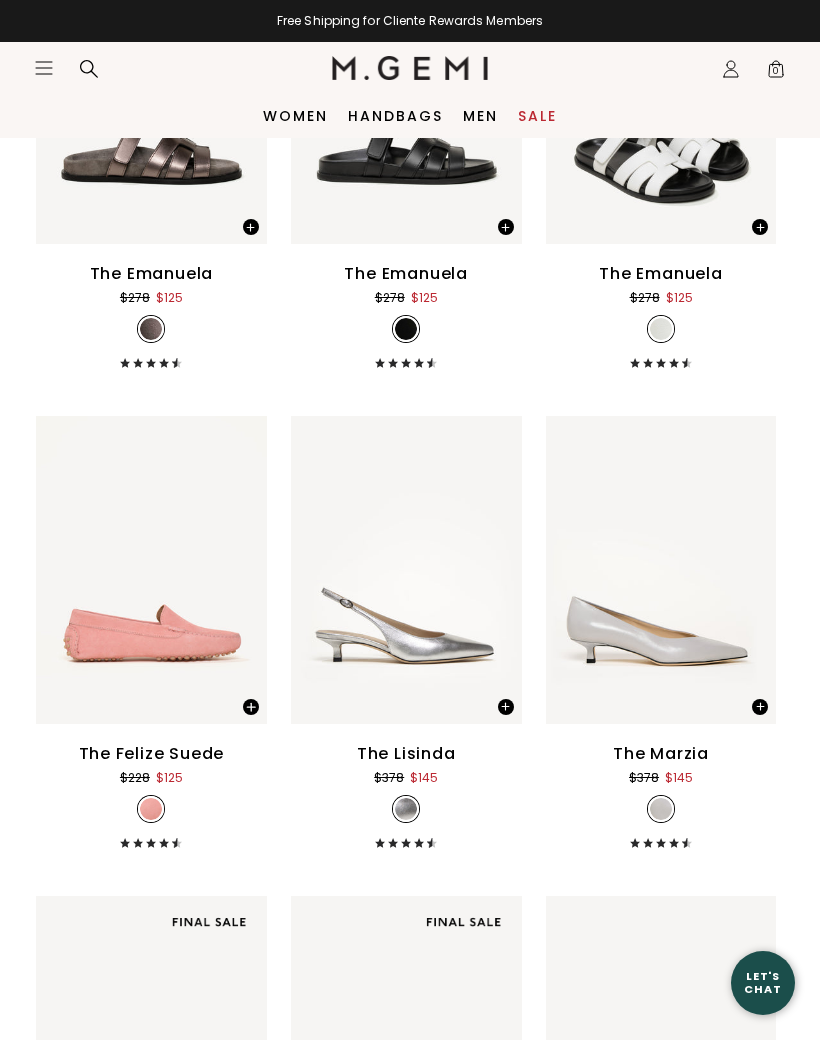 click on "Women" at bounding box center (295, 116) 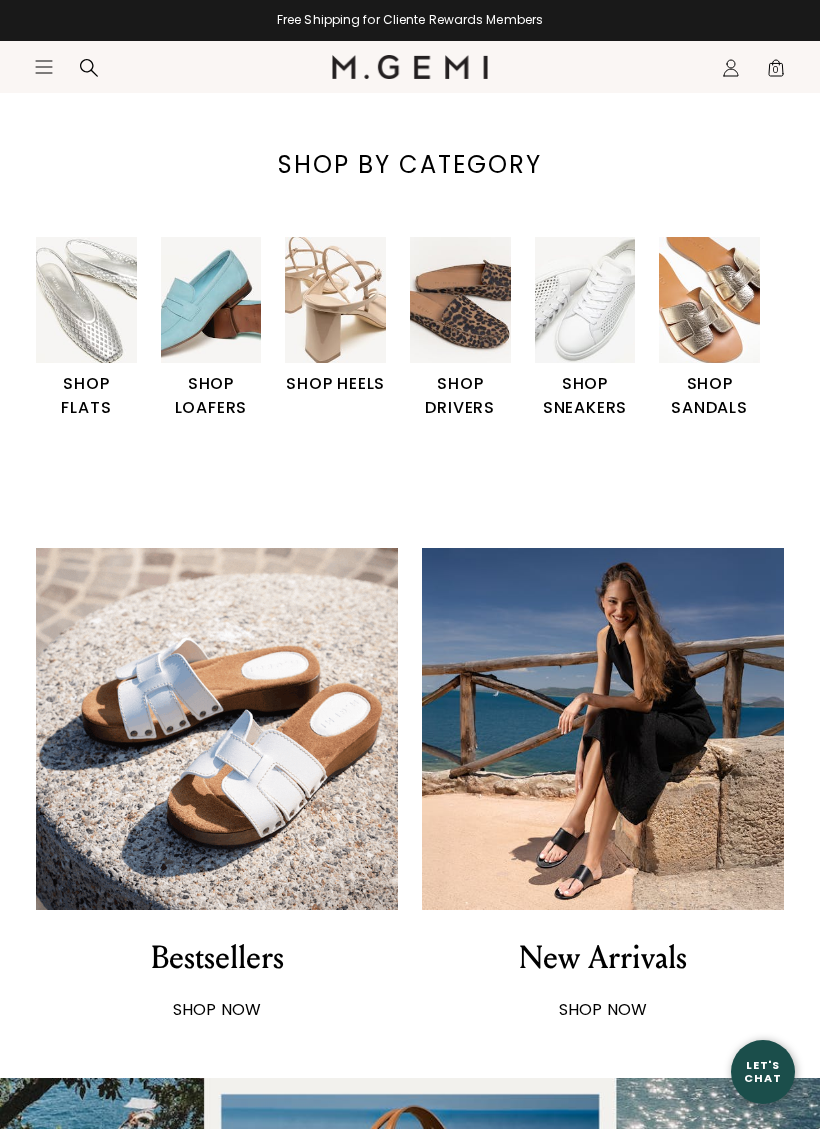 scroll, scrollTop: 537, scrollLeft: 0, axis: vertical 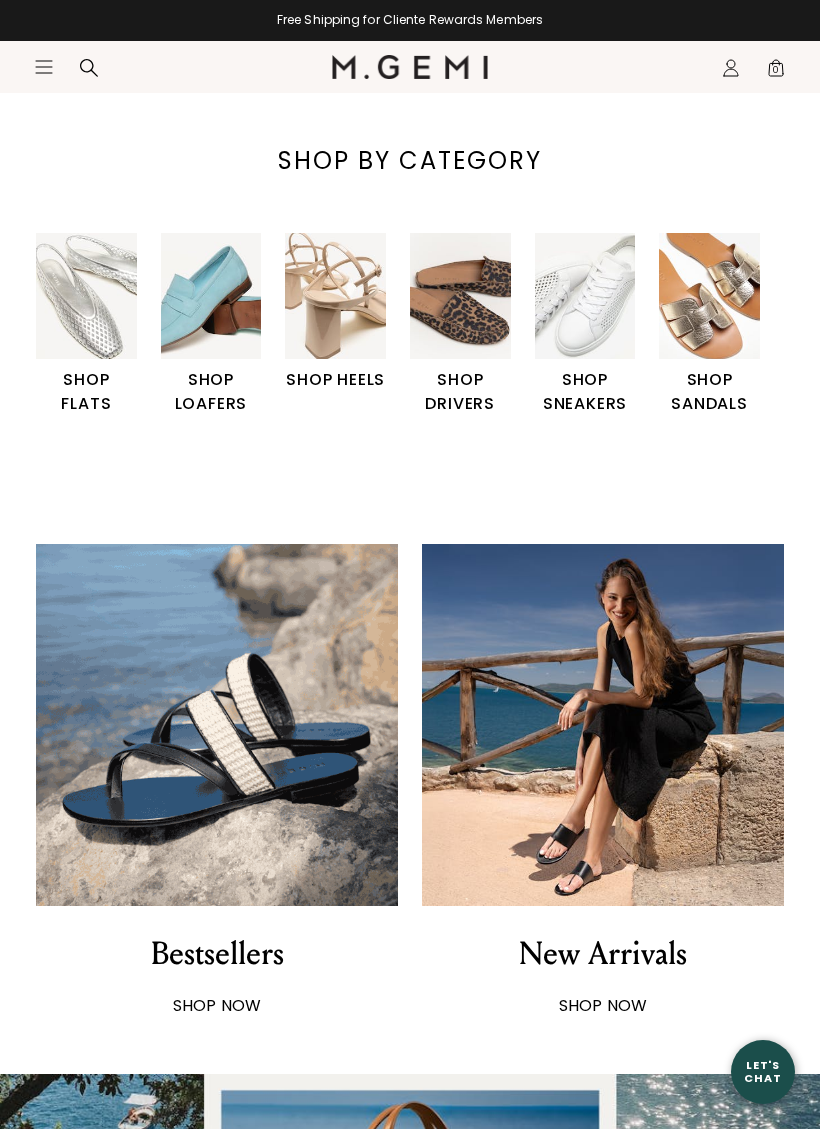 click at bounding box center (335, 297) 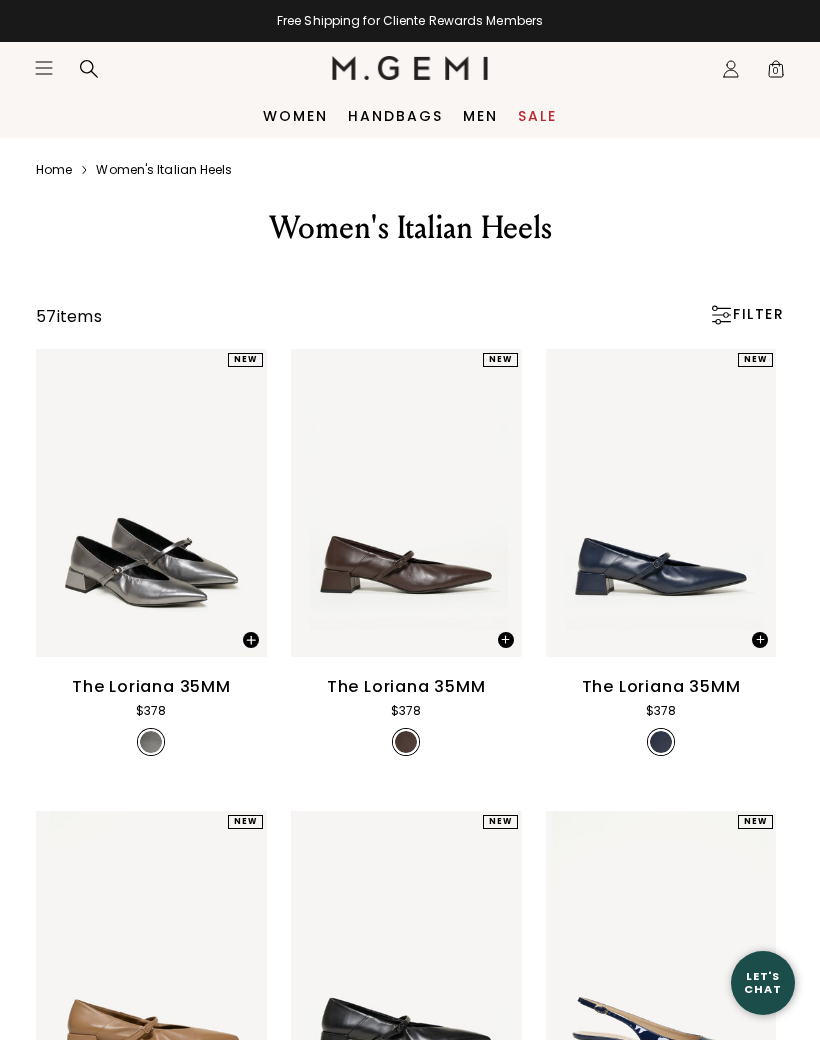 scroll, scrollTop: 0, scrollLeft: 0, axis: both 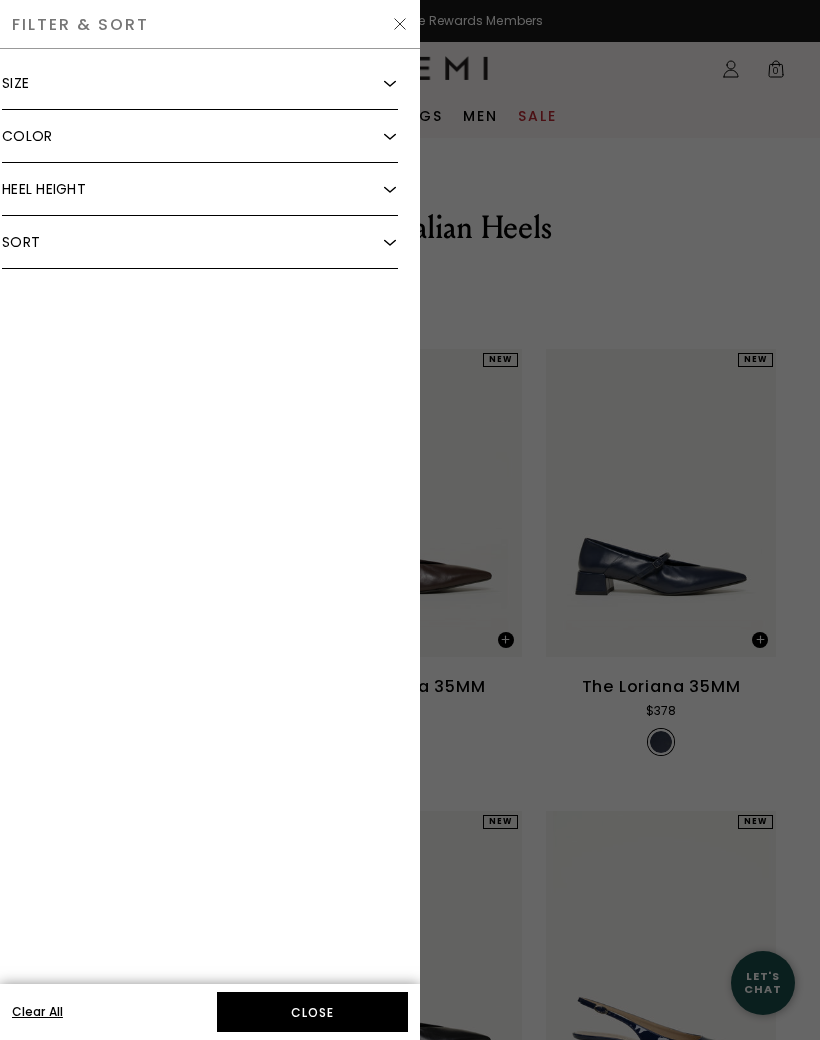 click at bounding box center (390, 83) 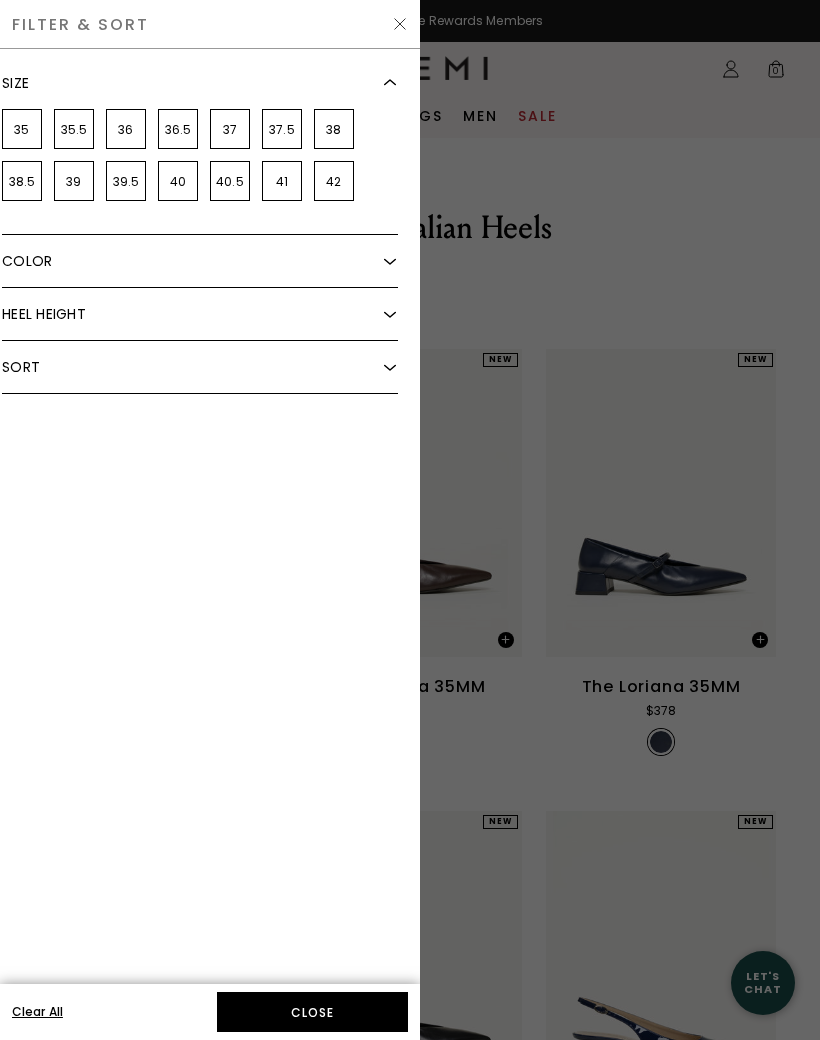 click on "42" at bounding box center (334, 181) 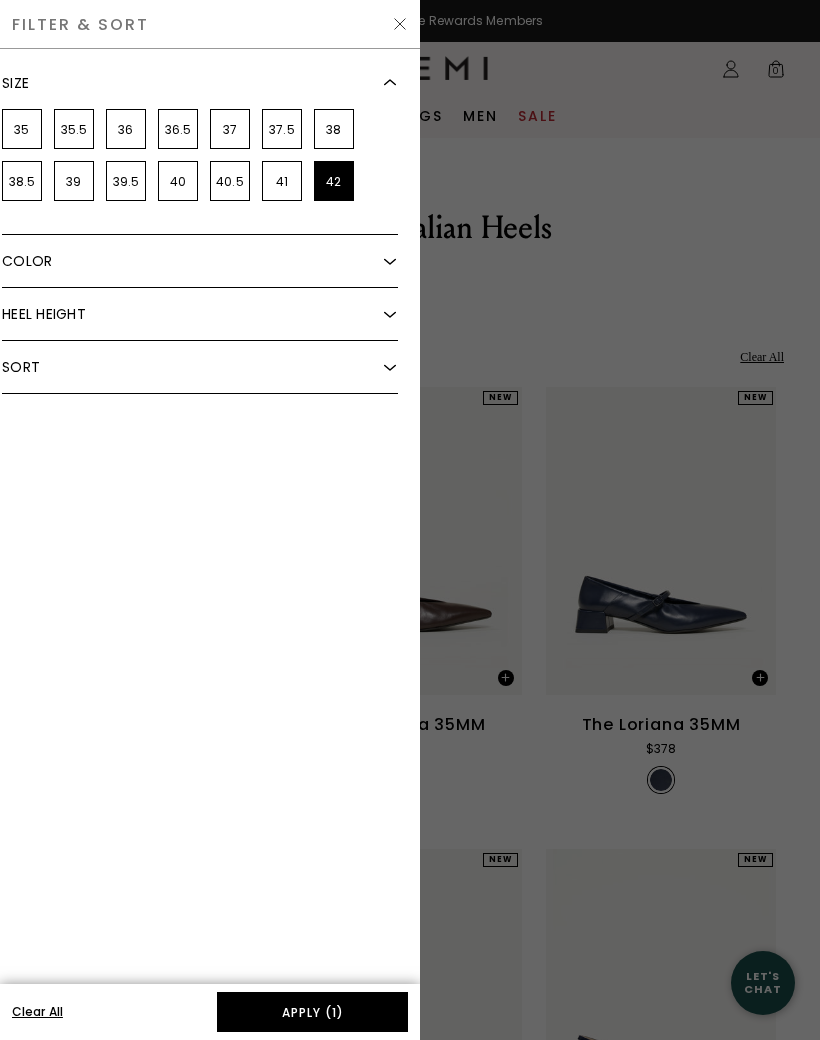 scroll, scrollTop: 0, scrollLeft: 0, axis: both 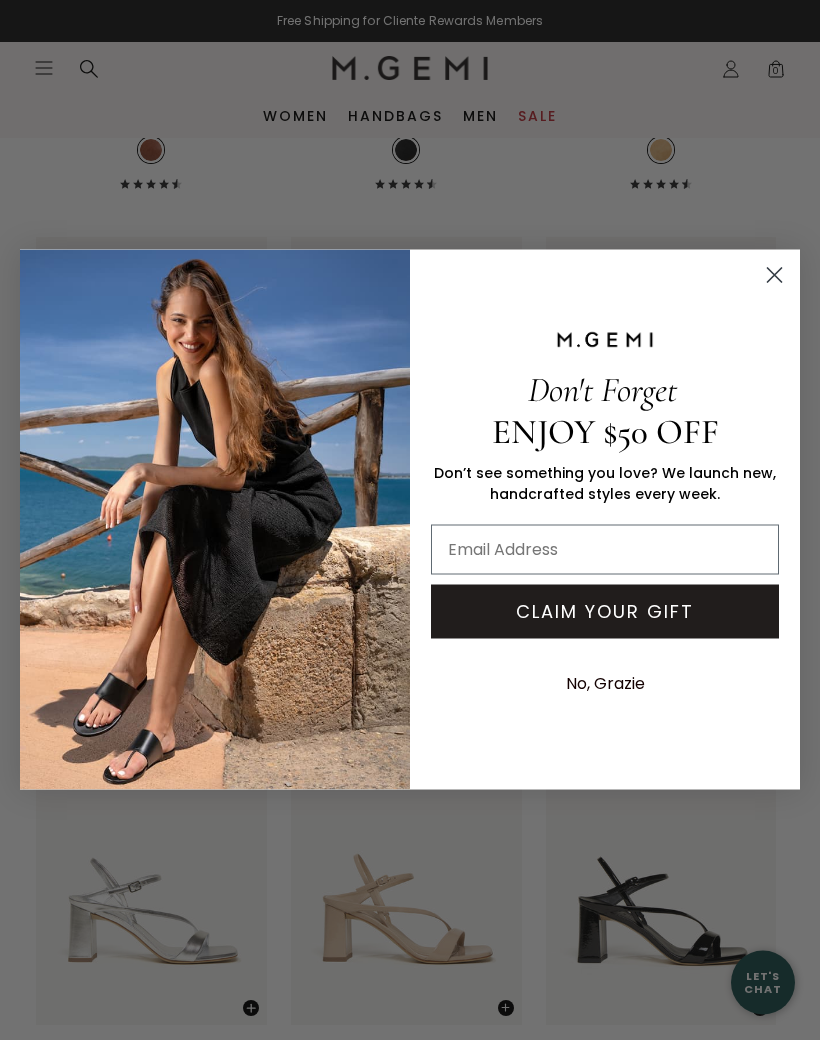 click 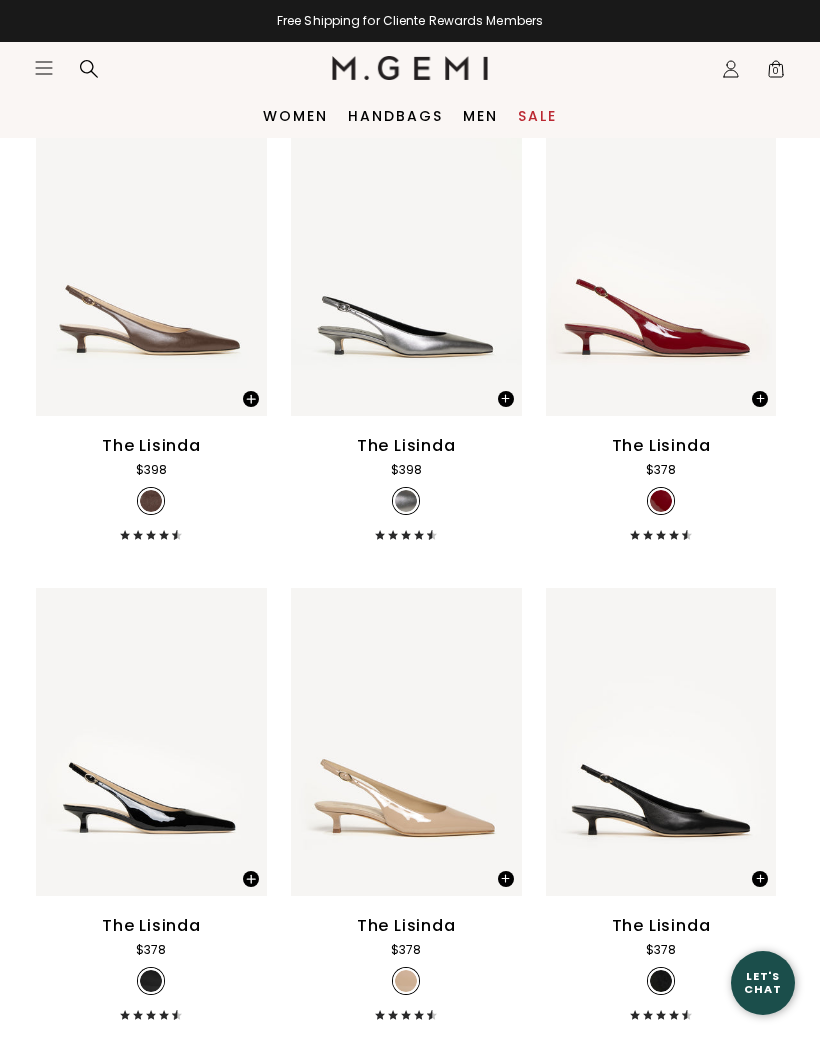 scroll, scrollTop: 1214, scrollLeft: 0, axis: vertical 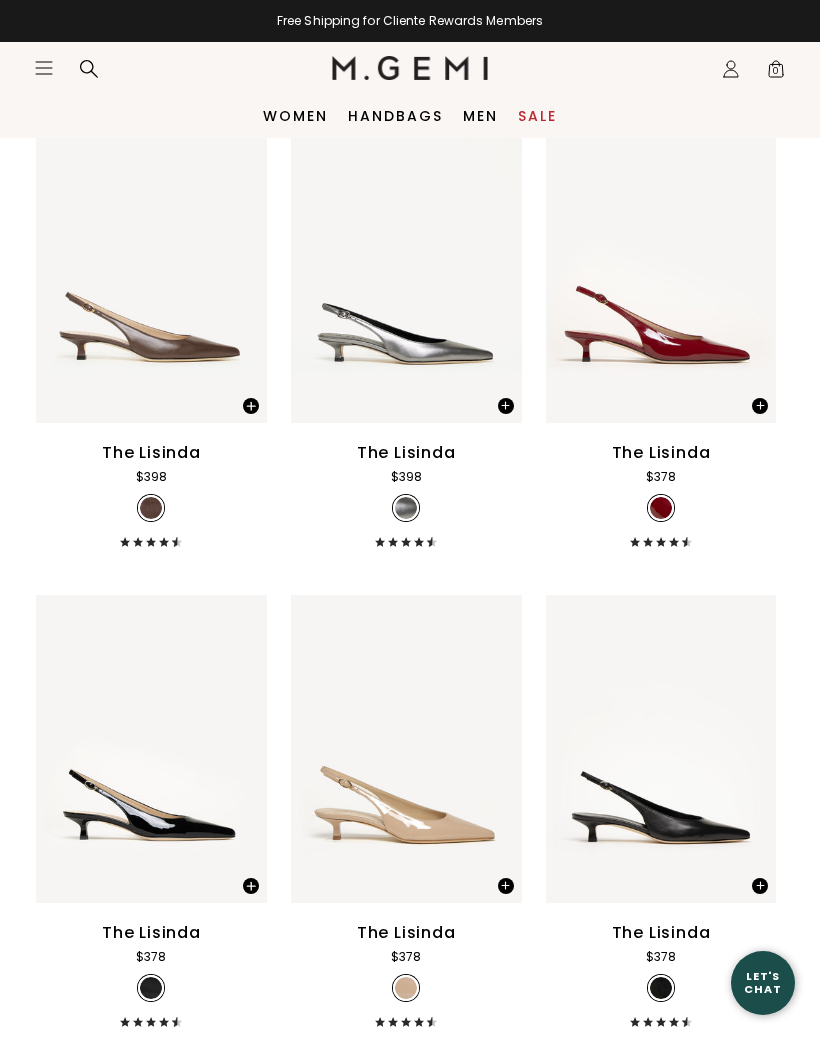 click on "Free Shipping for Cliente Rewards Members" at bounding box center (410, 21) 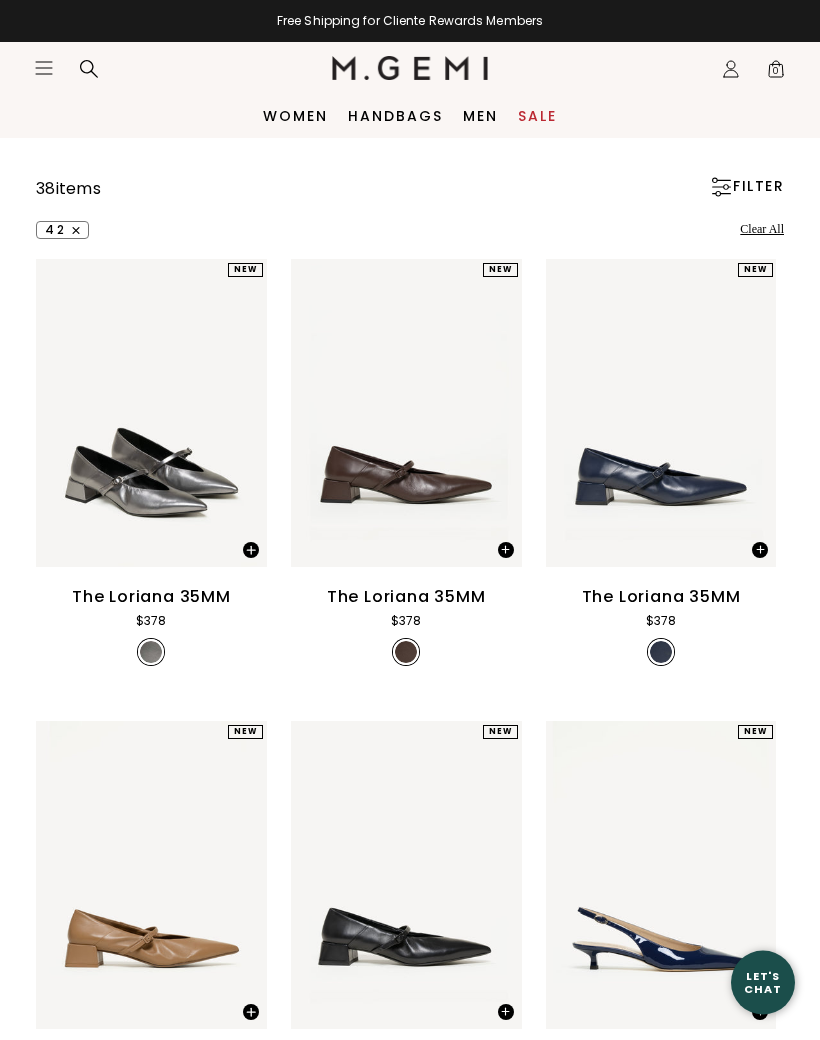 scroll, scrollTop: 0, scrollLeft: 0, axis: both 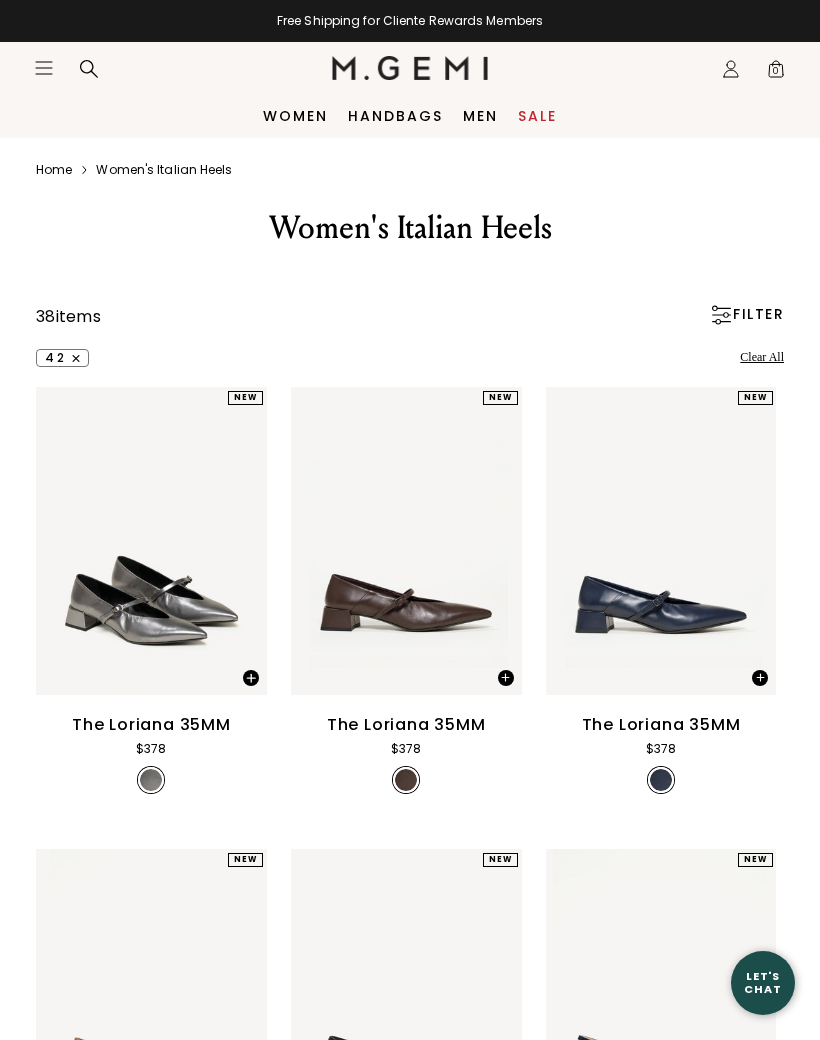 click at bounding box center [721, 315] 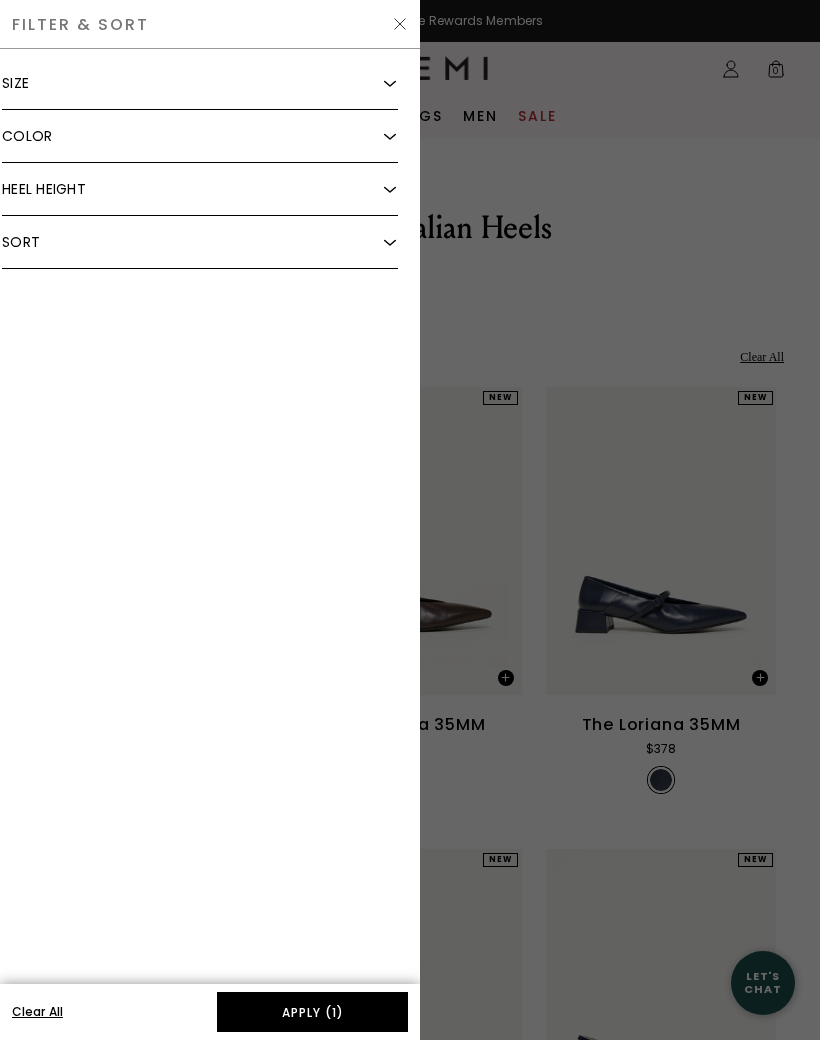click at bounding box center (400, 24) 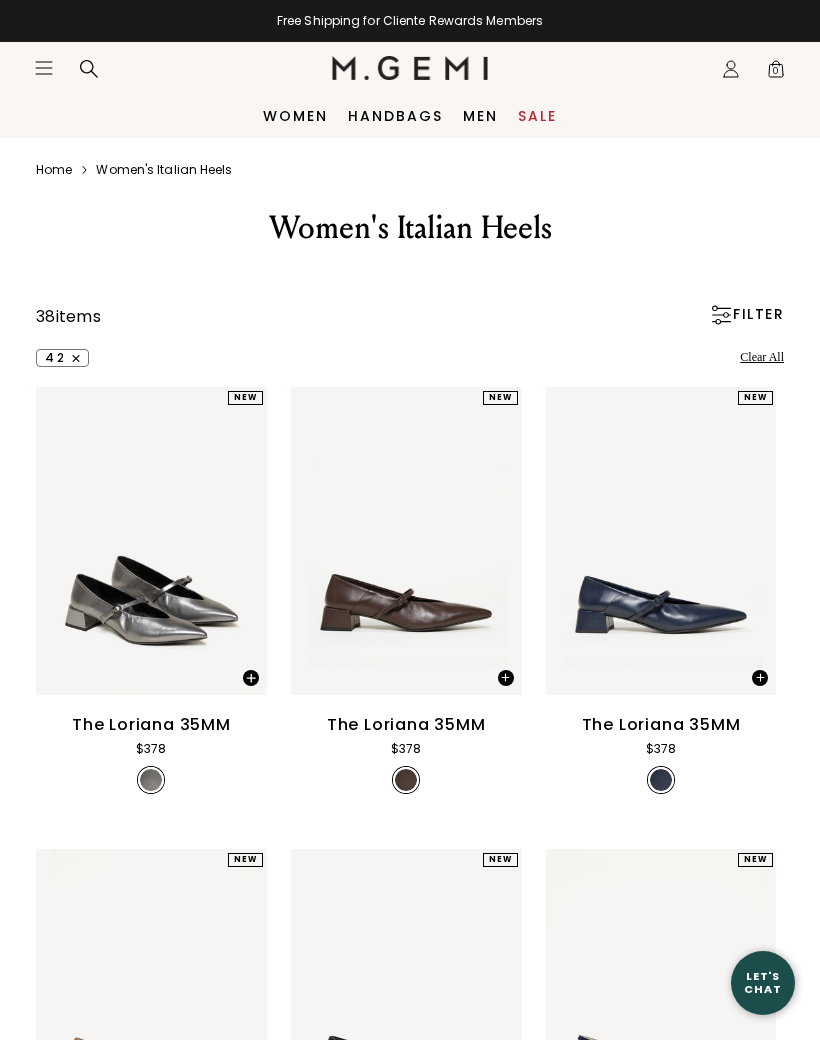 click at bounding box center (721, 315) 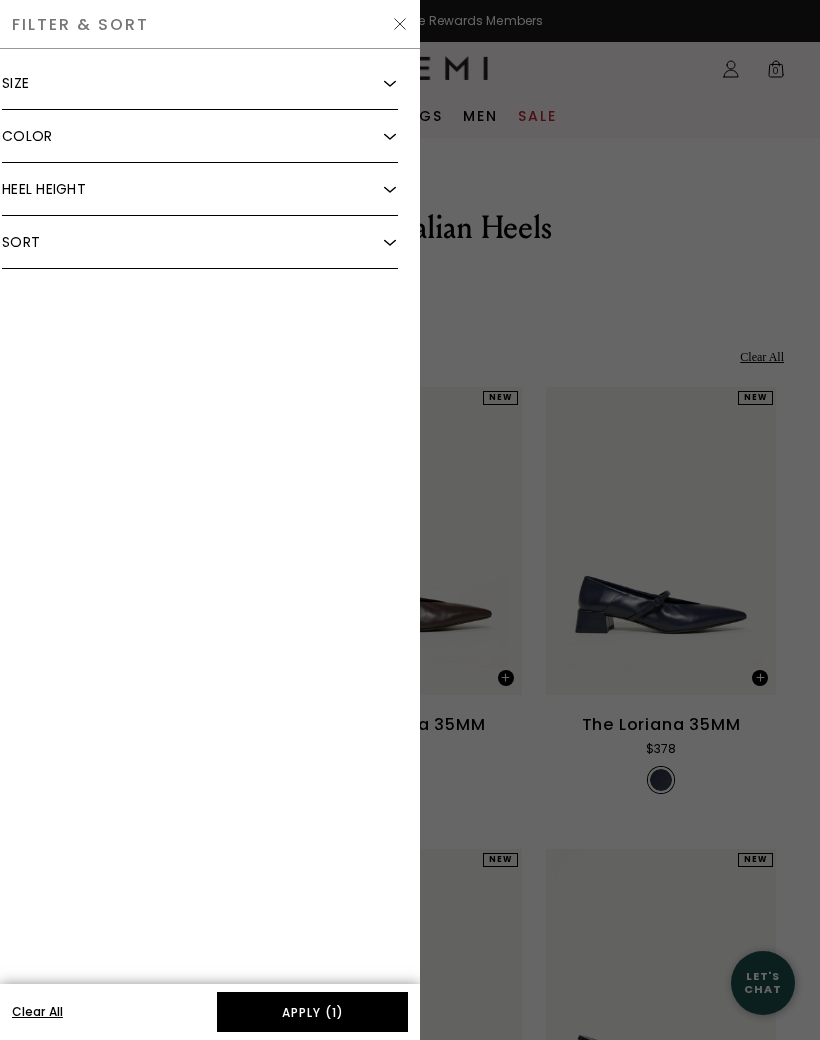 click at bounding box center (400, 24) 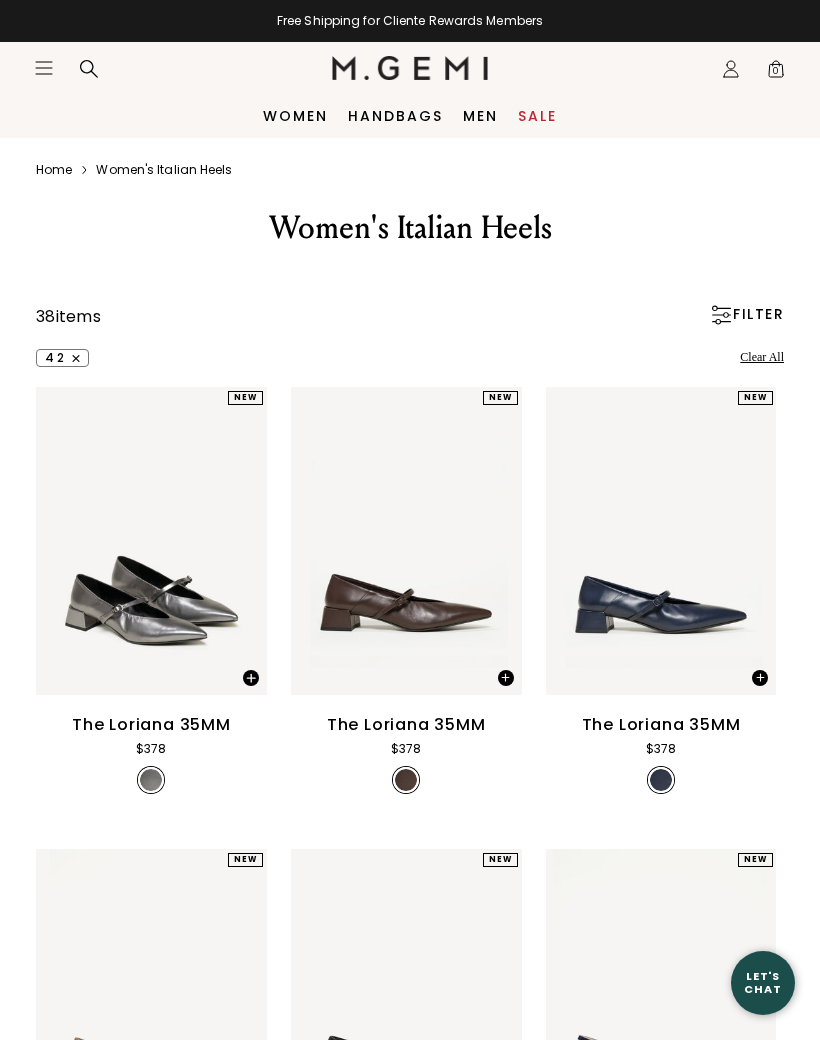 click on "Clear All" at bounding box center [694, 358] 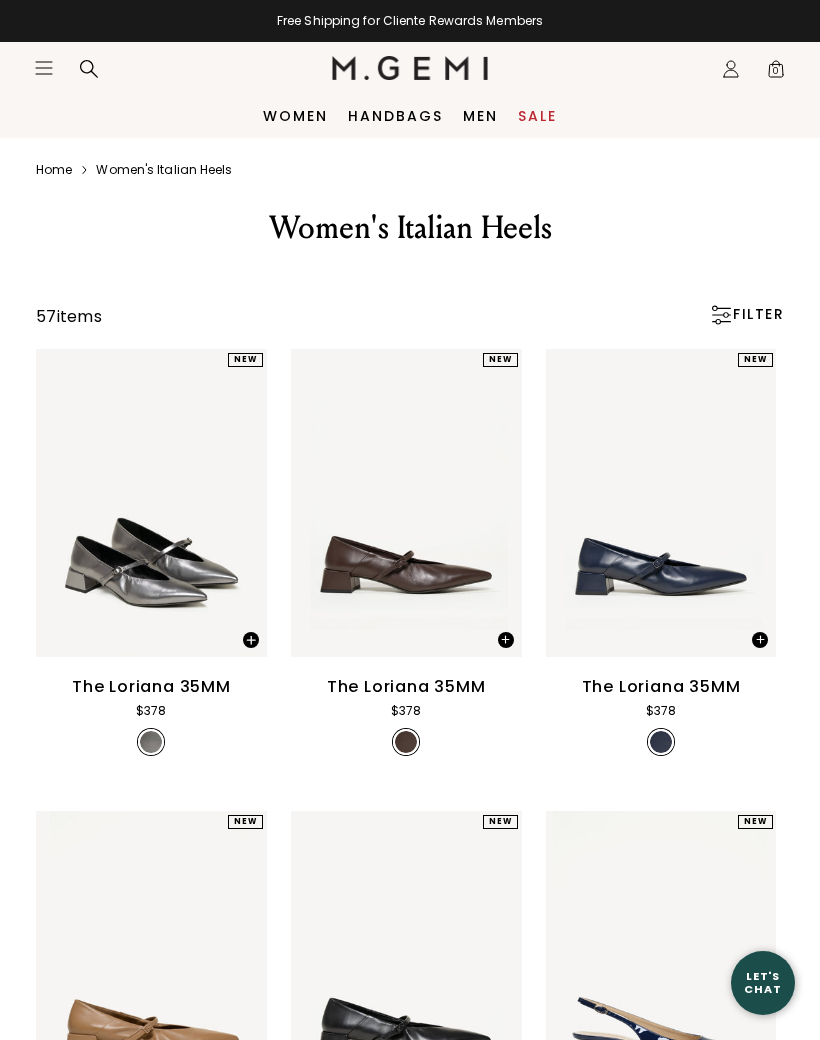 scroll, scrollTop: 0, scrollLeft: 0, axis: both 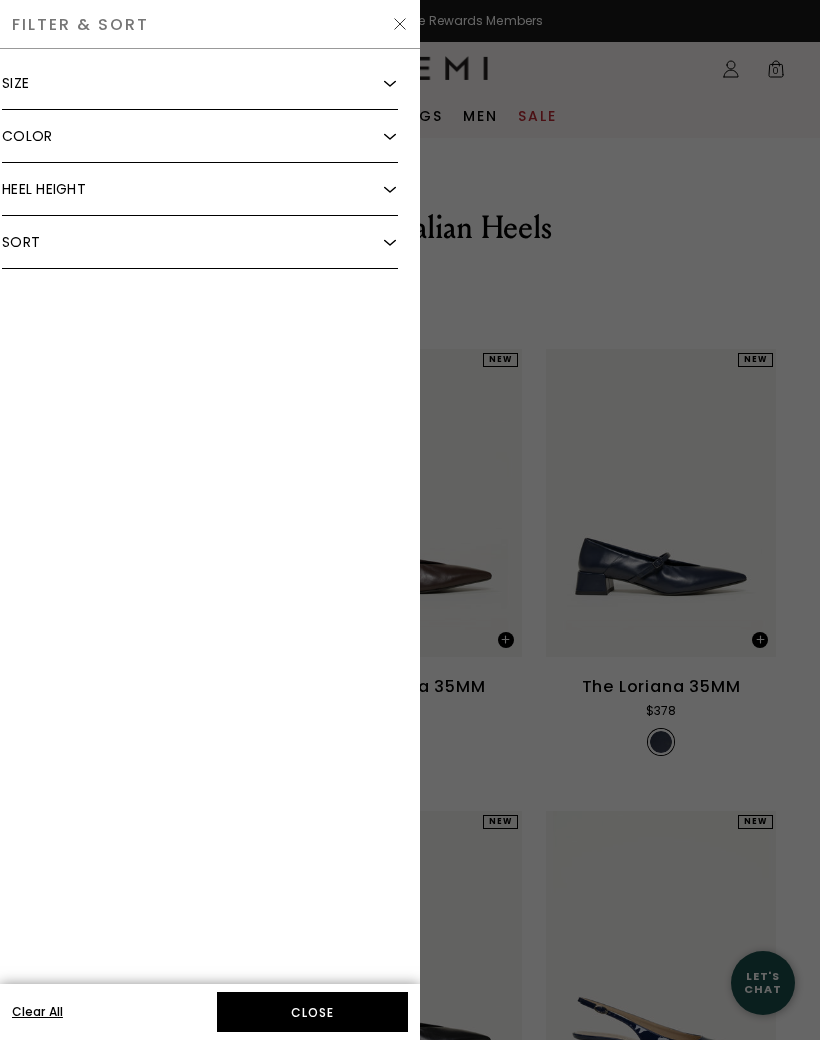 click at bounding box center (390, 189) 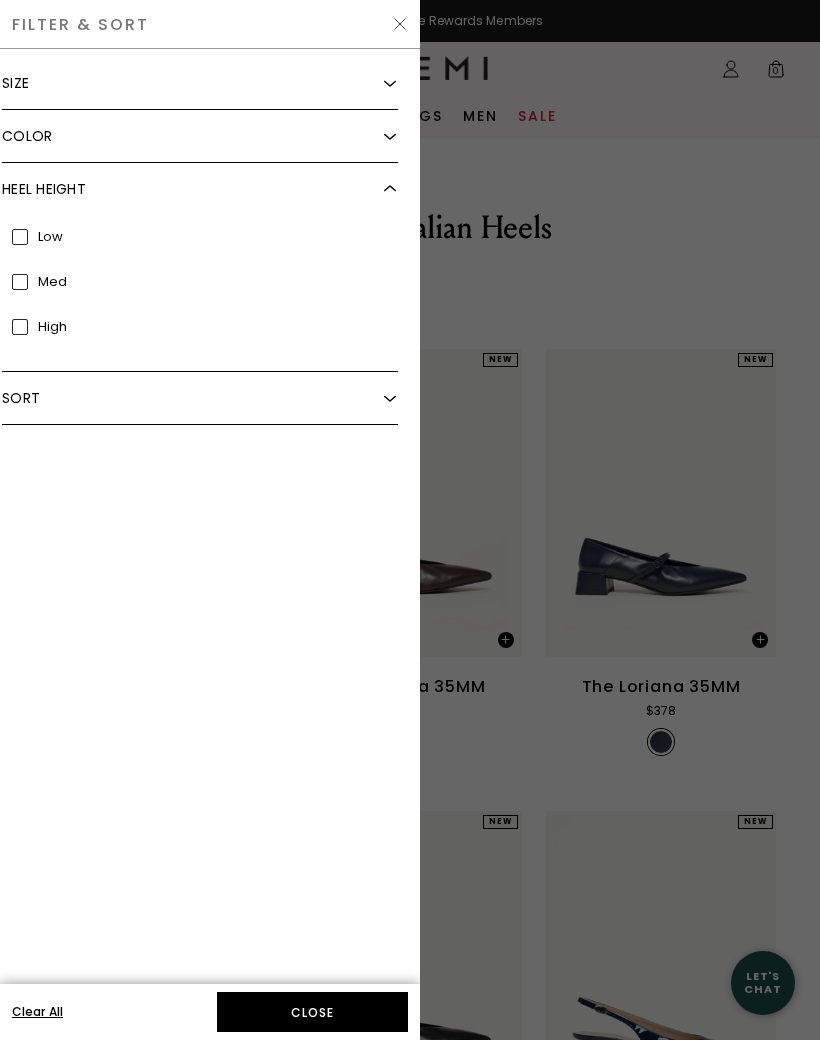 click at bounding box center [410, 520] 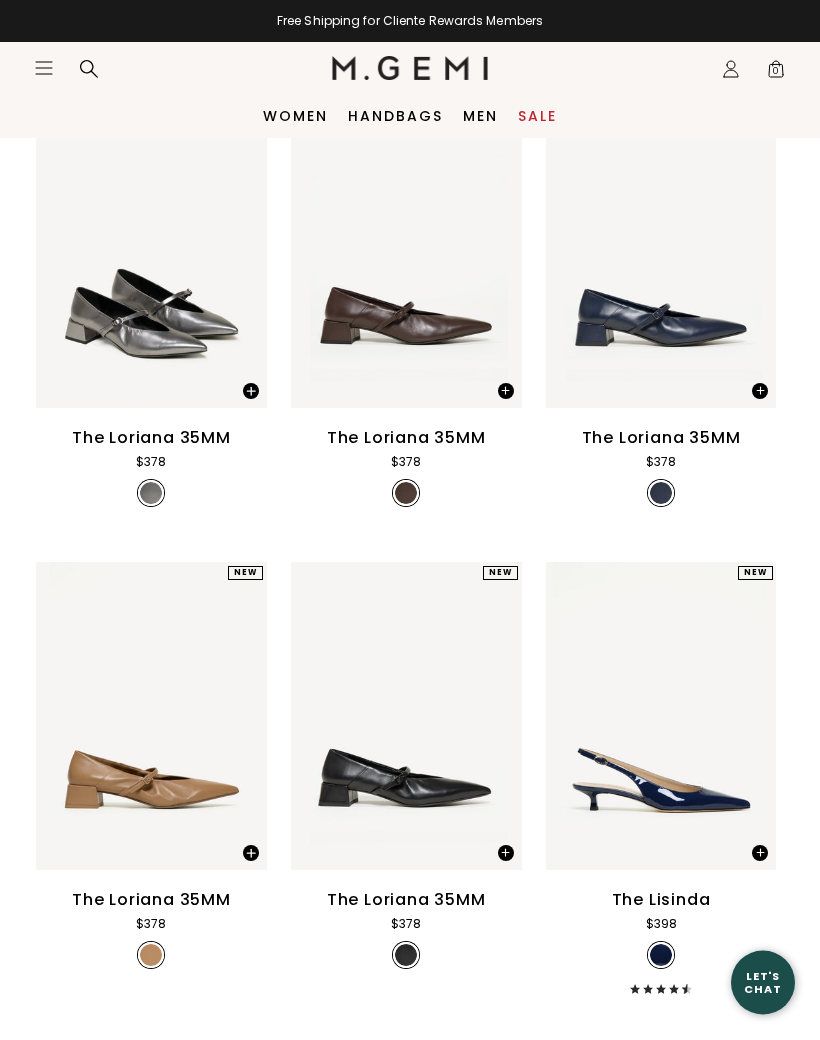 scroll, scrollTop: 0, scrollLeft: 0, axis: both 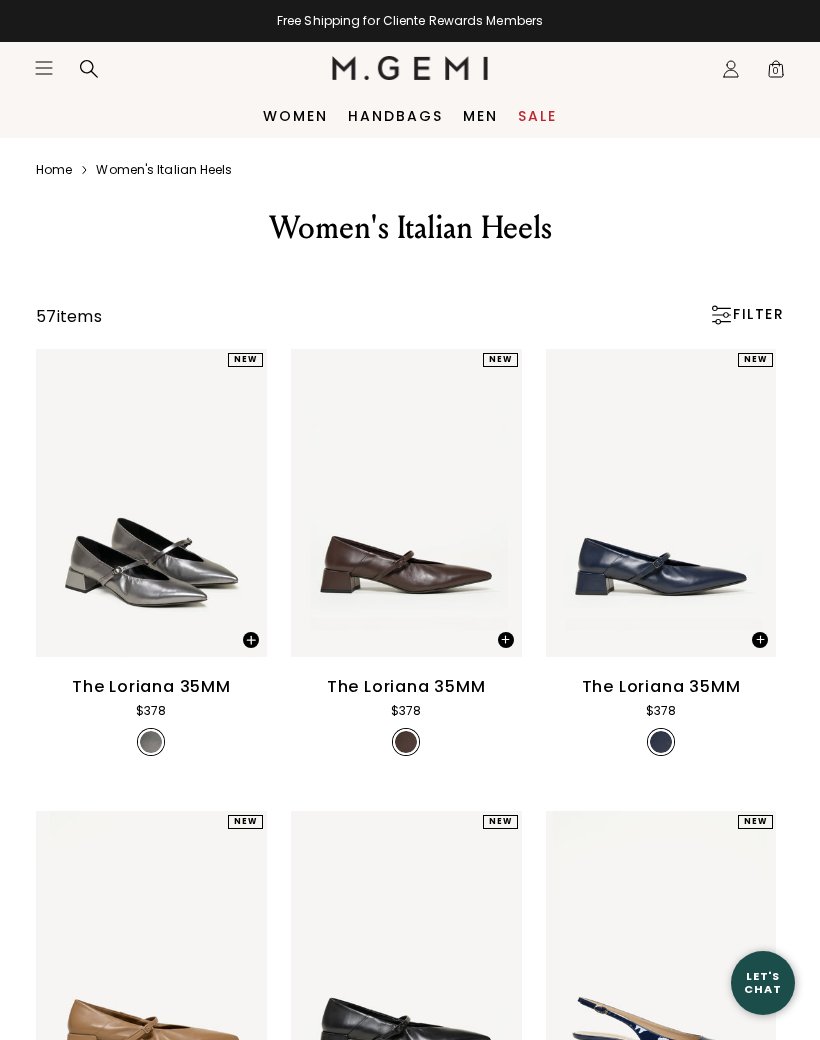 click on "Home" at bounding box center (54, 170) 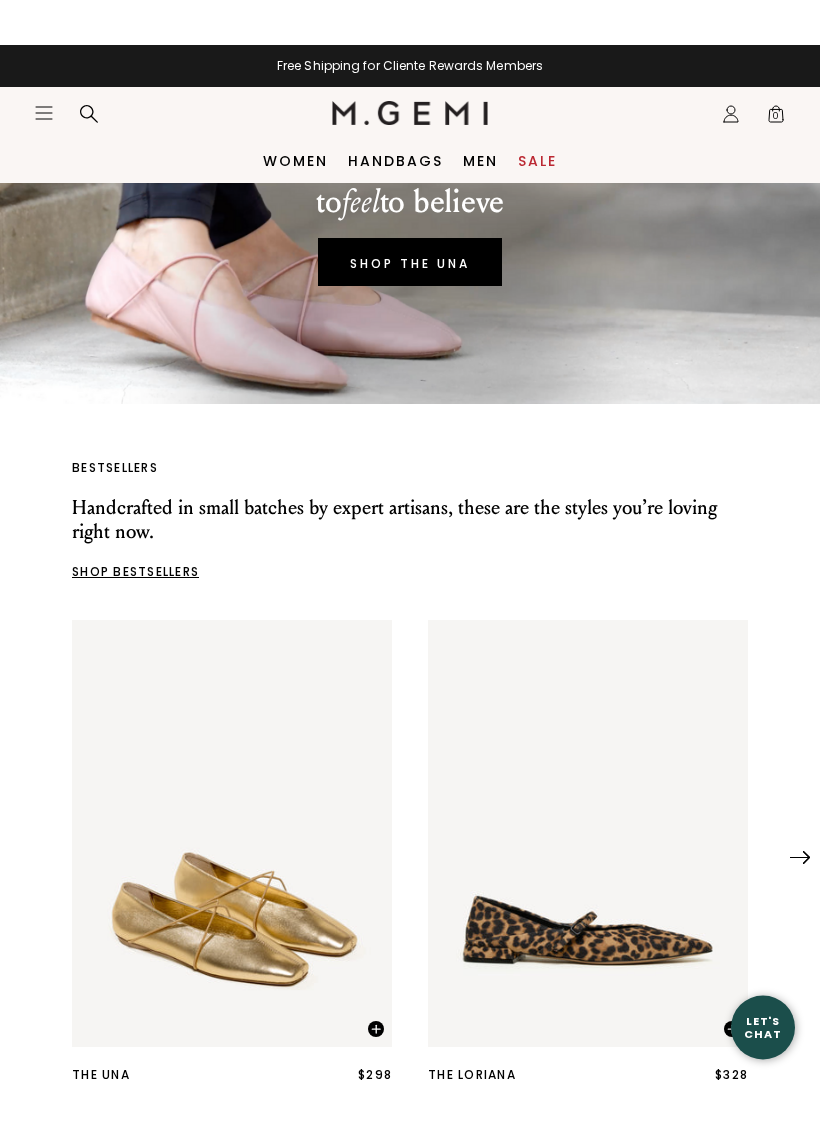 scroll, scrollTop: 169, scrollLeft: 0, axis: vertical 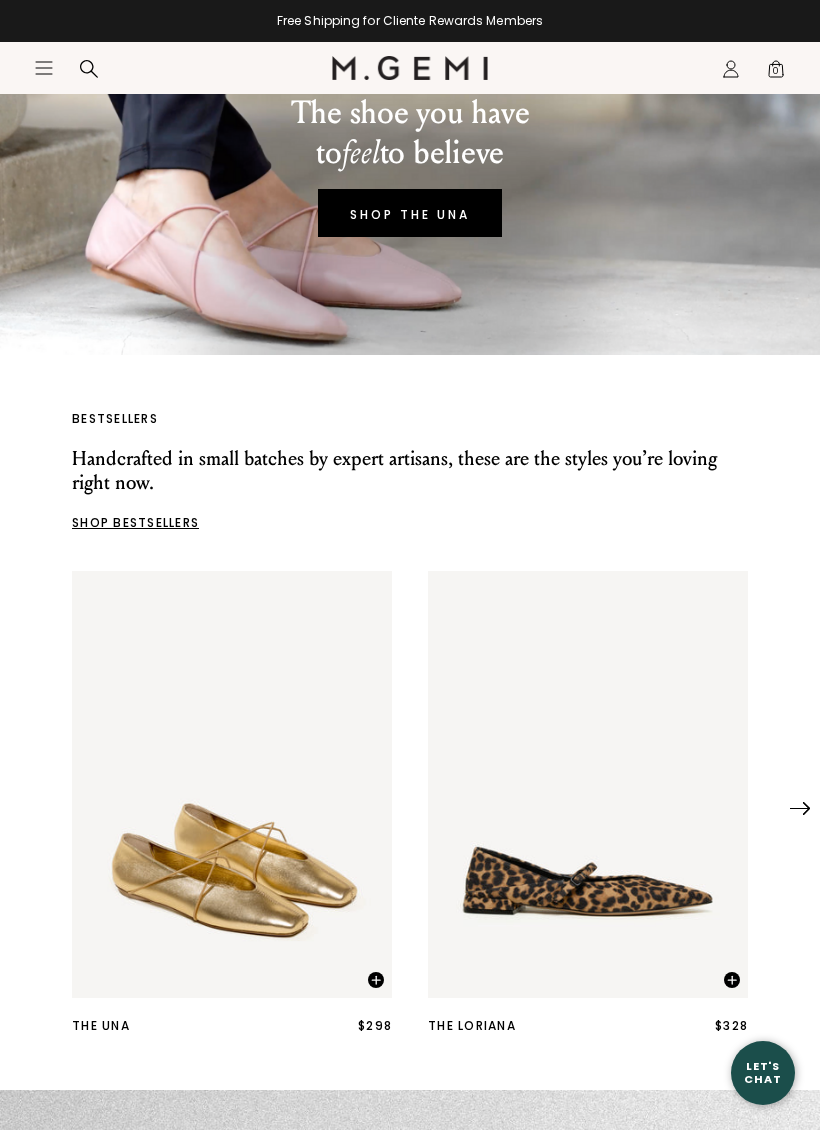 click on "BESTSELLERS
Handcrafted in small batches by expert artisans, these are the styles you’re loving right now.
SHOP BESTSELLERS" at bounding box center [410, 471] 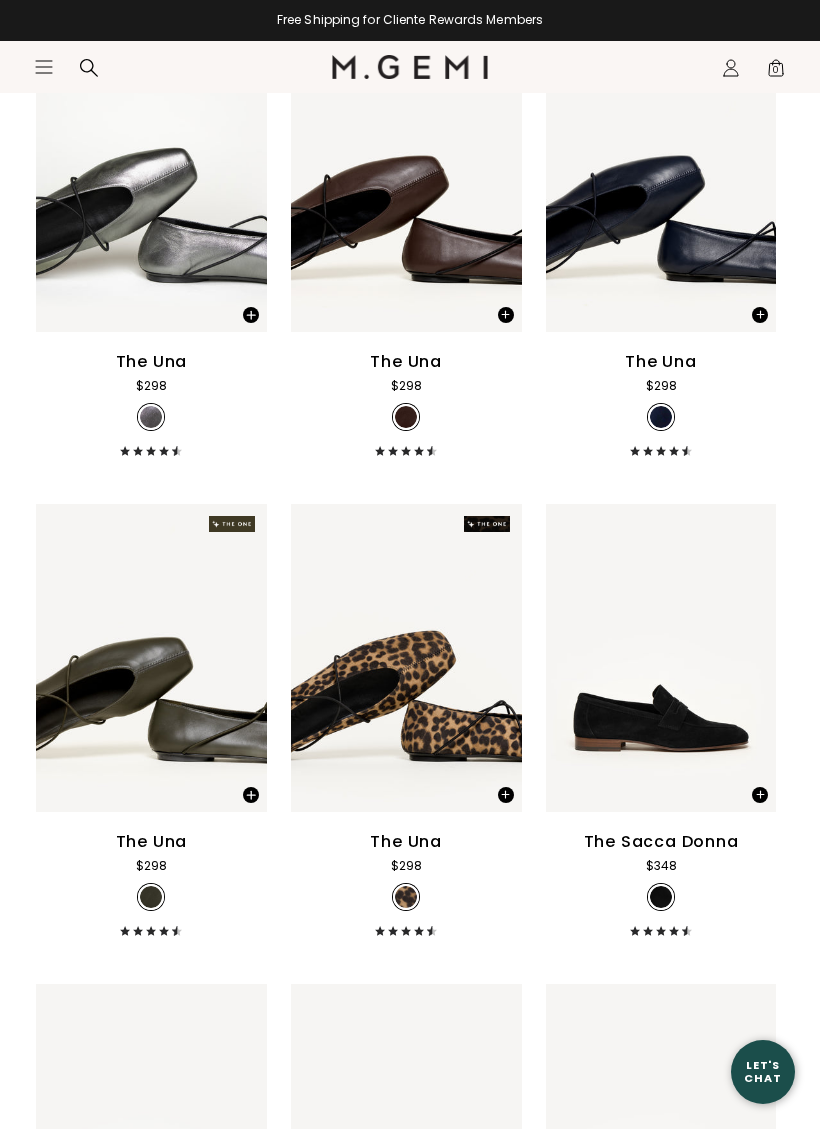 scroll, scrollTop: 3749, scrollLeft: 0, axis: vertical 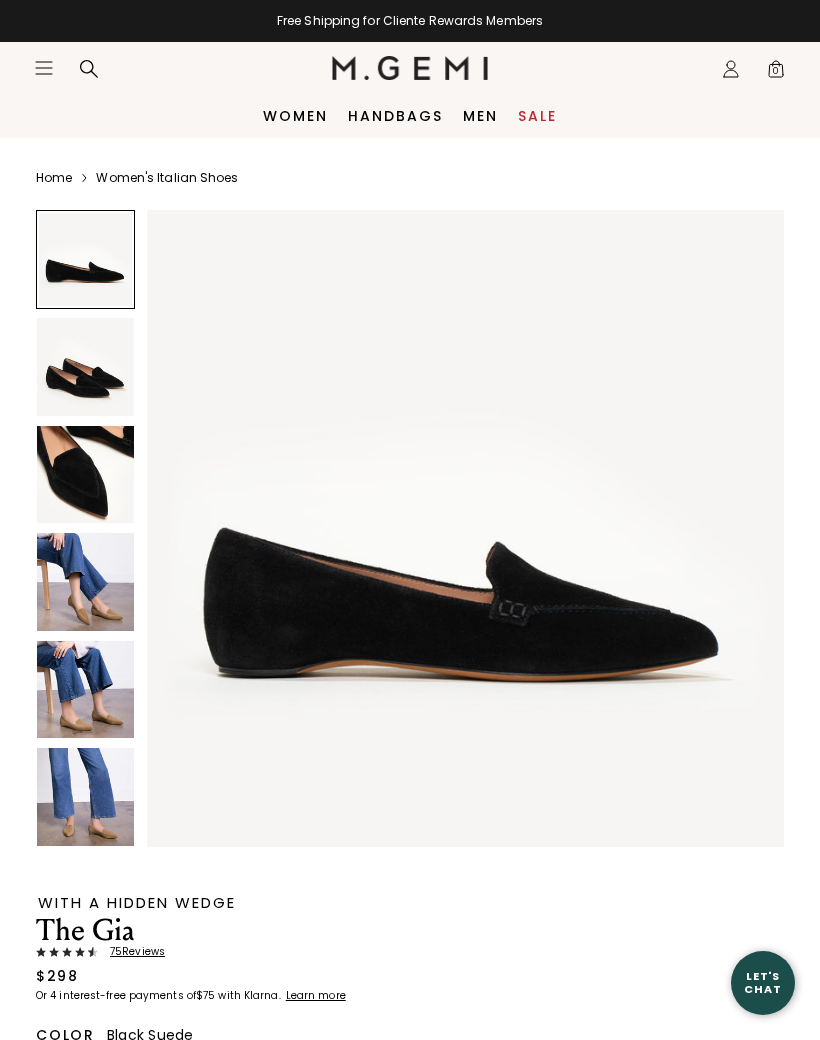 click at bounding box center (85, 474) 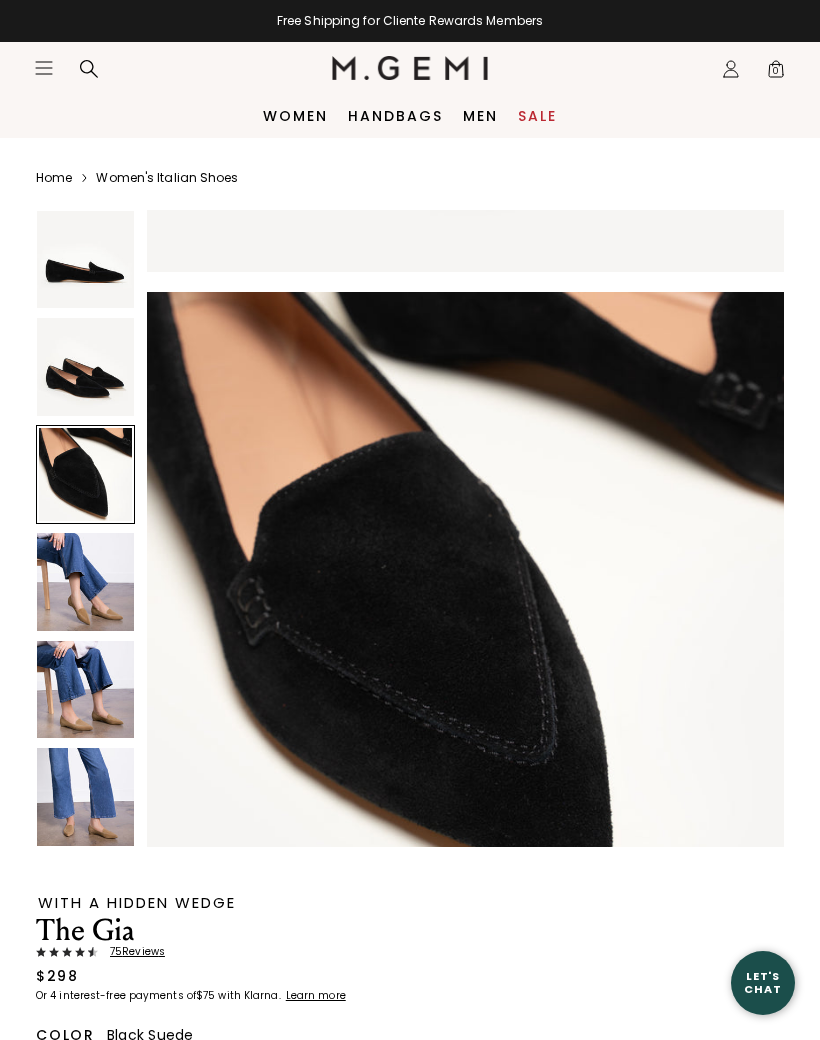 scroll, scrollTop: 1313, scrollLeft: 0, axis: vertical 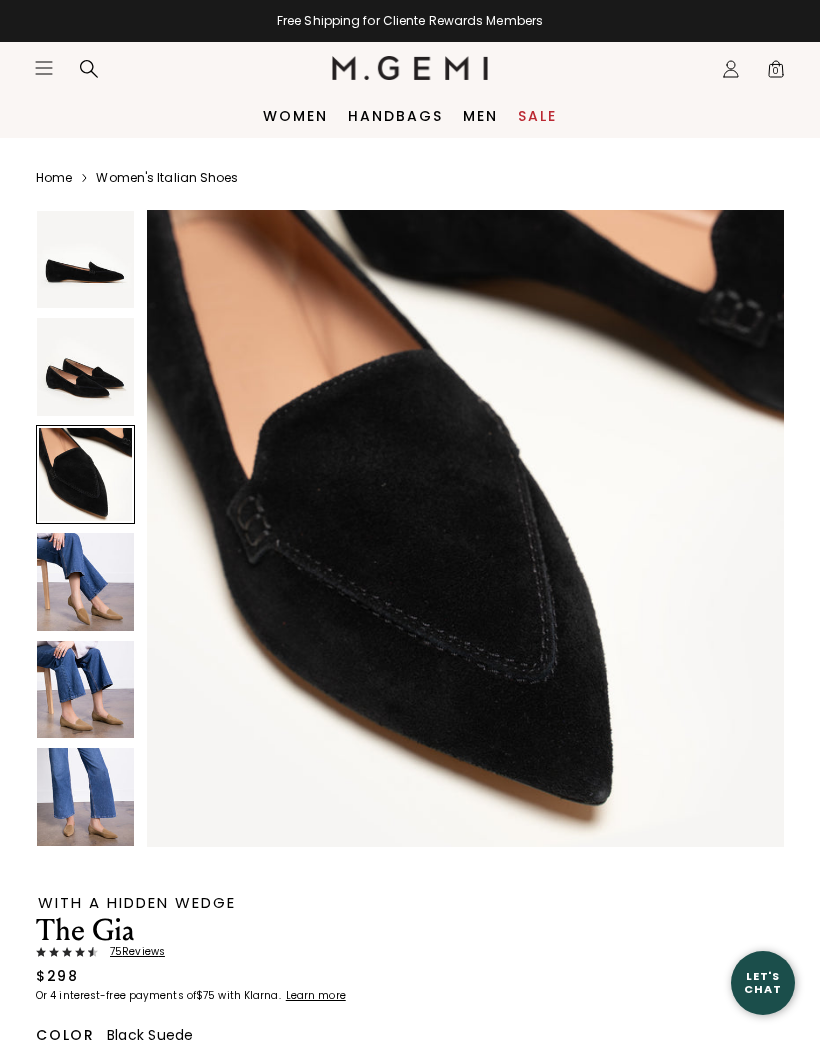 click at bounding box center [85, 581] 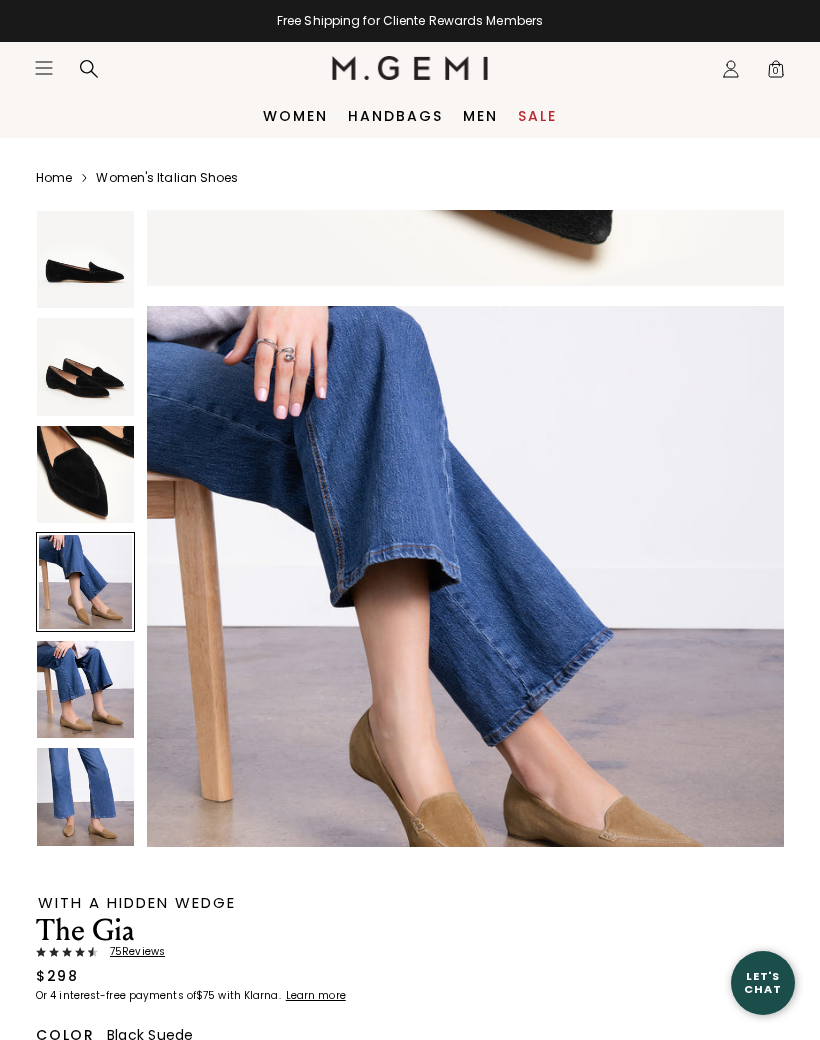 scroll, scrollTop: 1970, scrollLeft: 0, axis: vertical 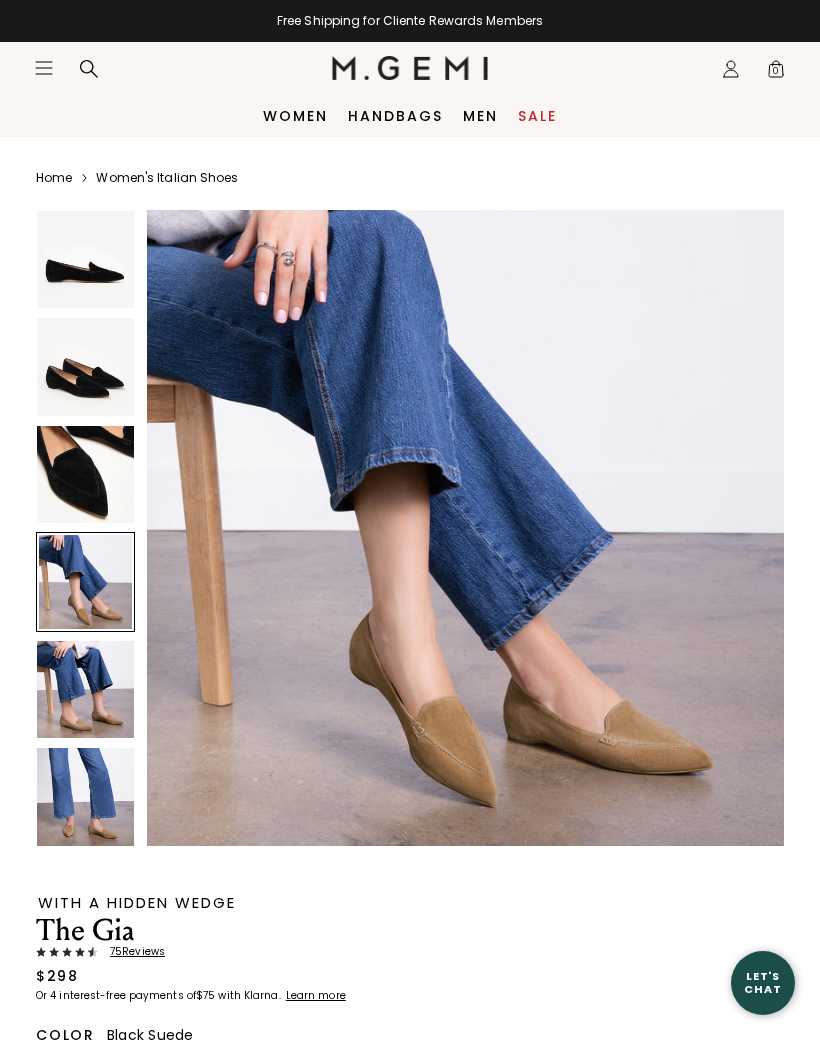 click at bounding box center (85, 689) 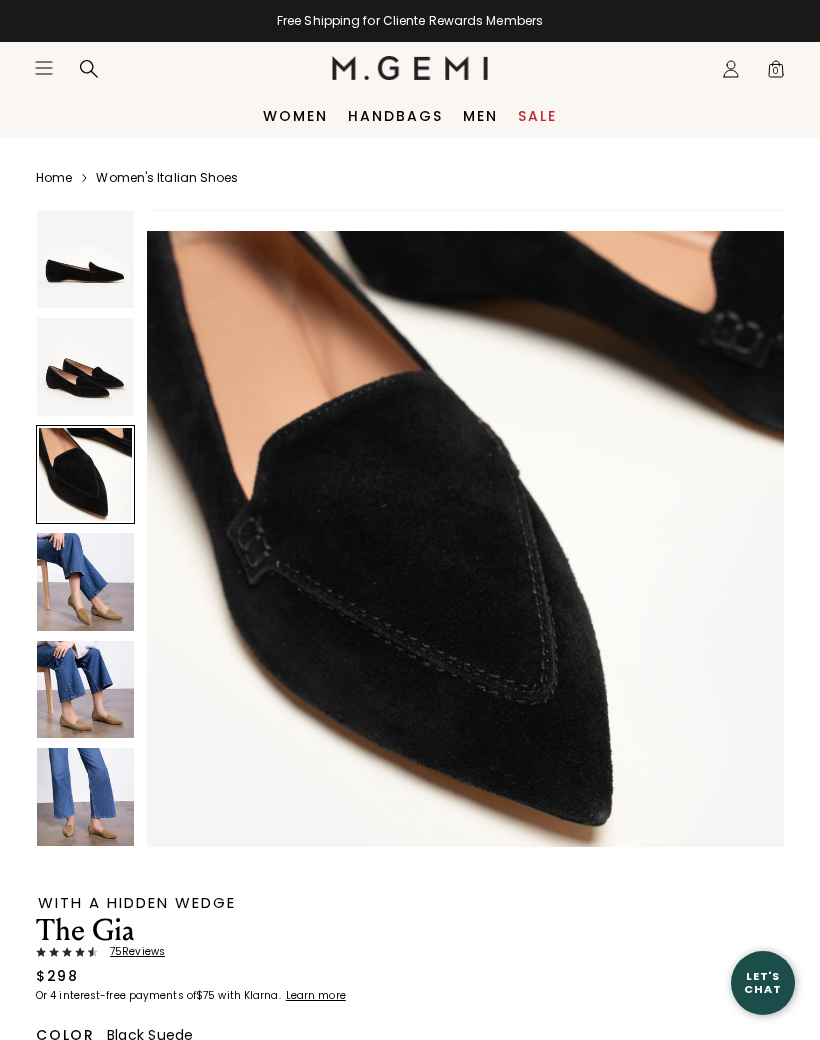 scroll, scrollTop: 1282, scrollLeft: 0, axis: vertical 